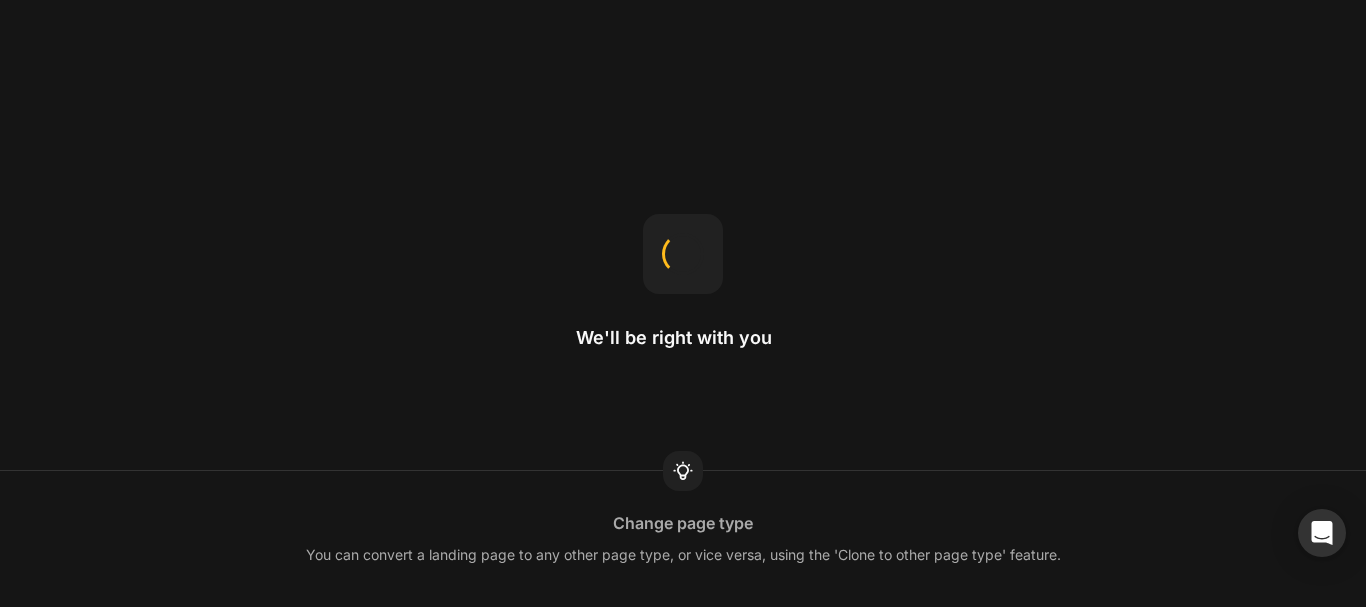 scroll, scrollTop: 0, scrollLeft: 0, axis: both 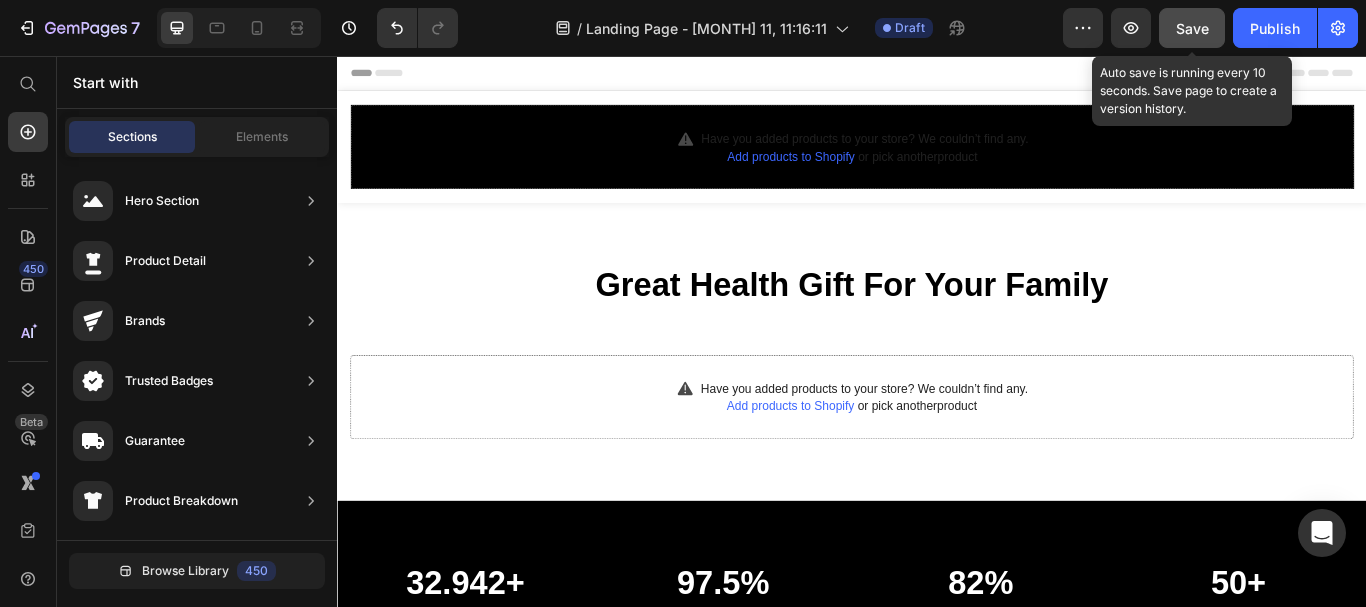 click on "Save" at bounding box center (1192, 28) 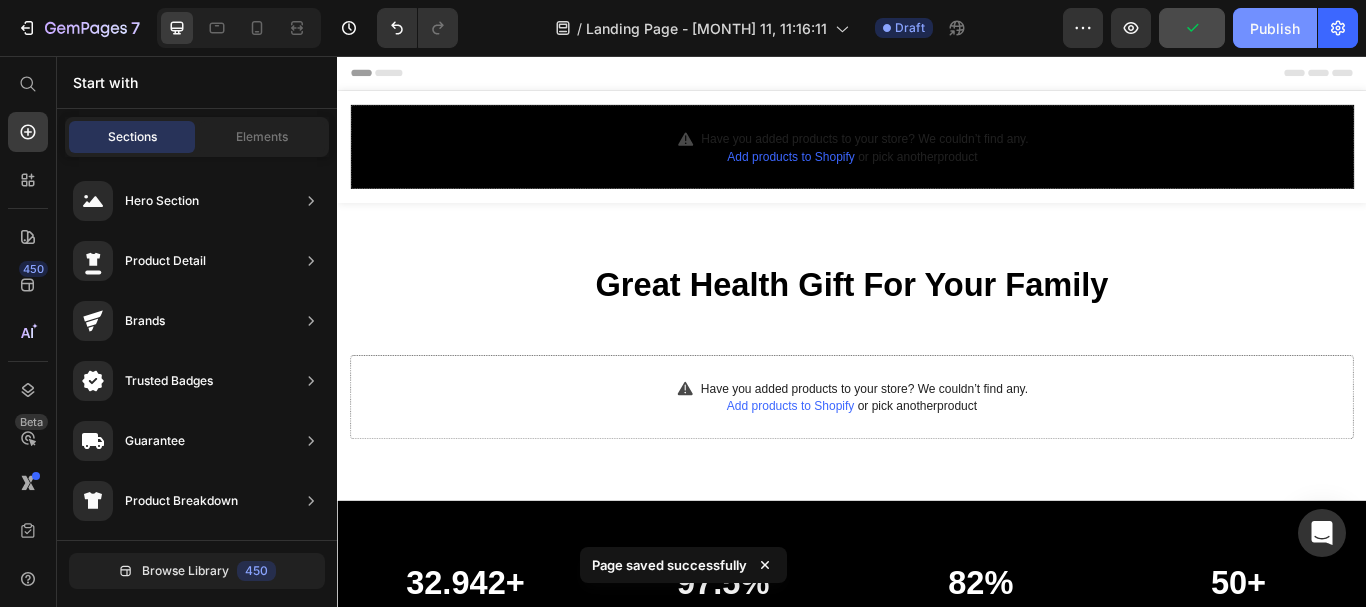 click on "Publish" 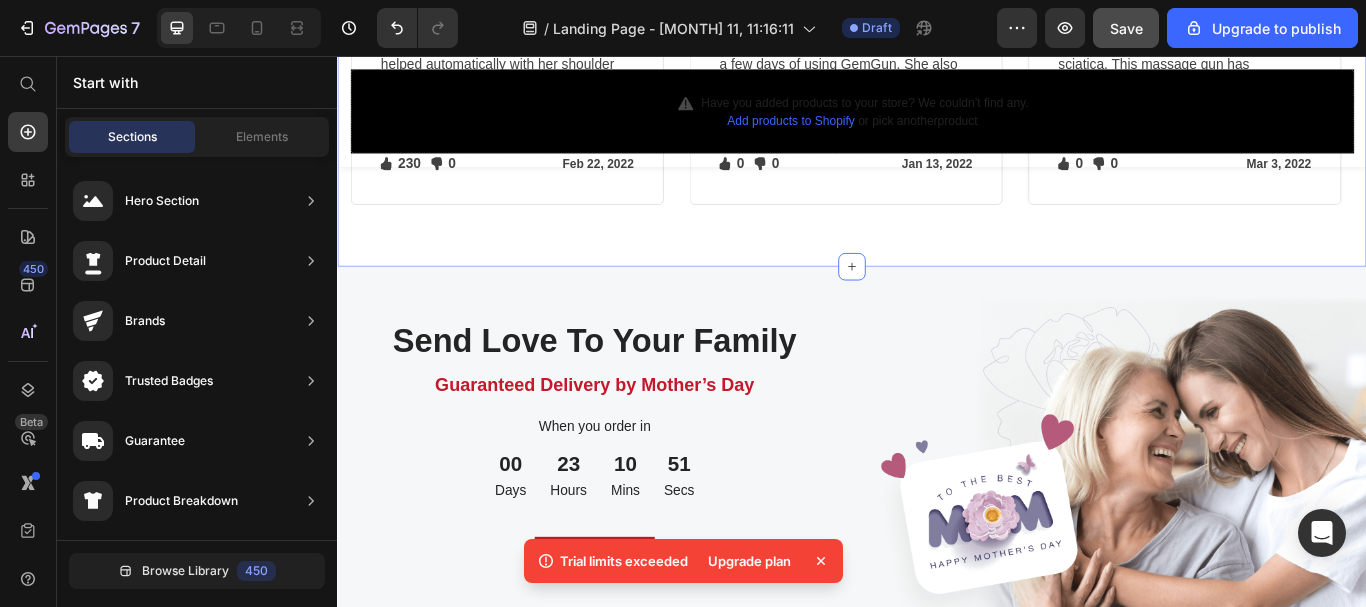 scroll, scrollTop: 3333, scrollLeft: 0, axis: vertical 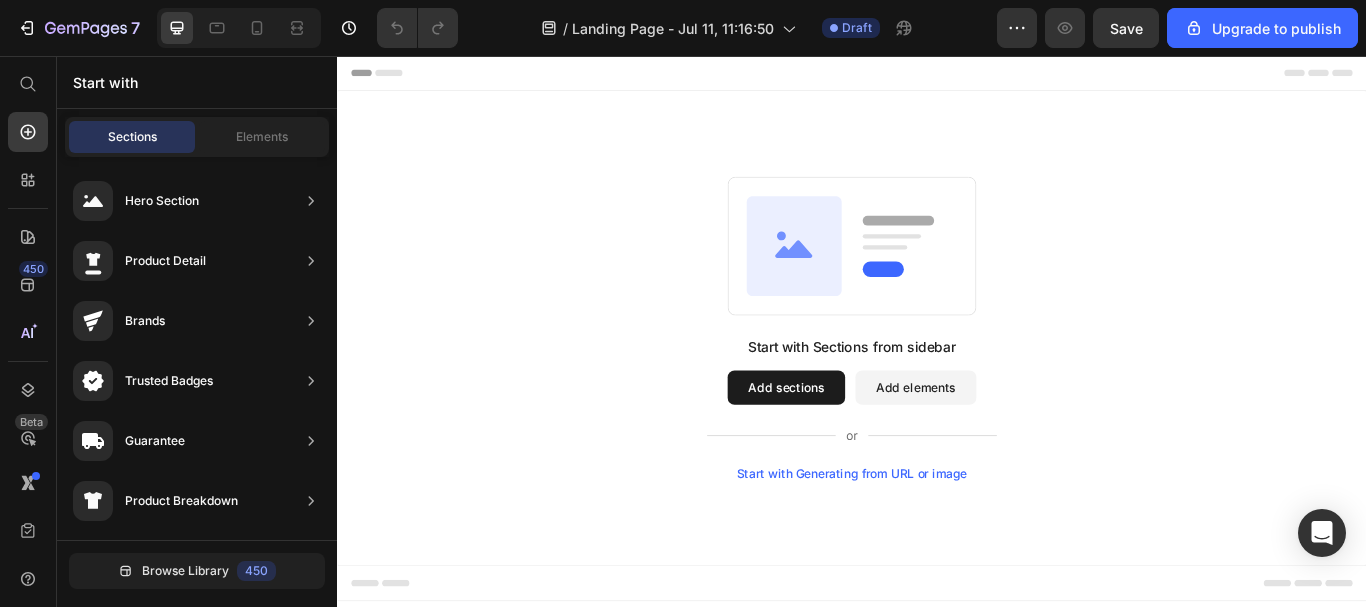 click on "Add sections" at bounding box center [860, 443] 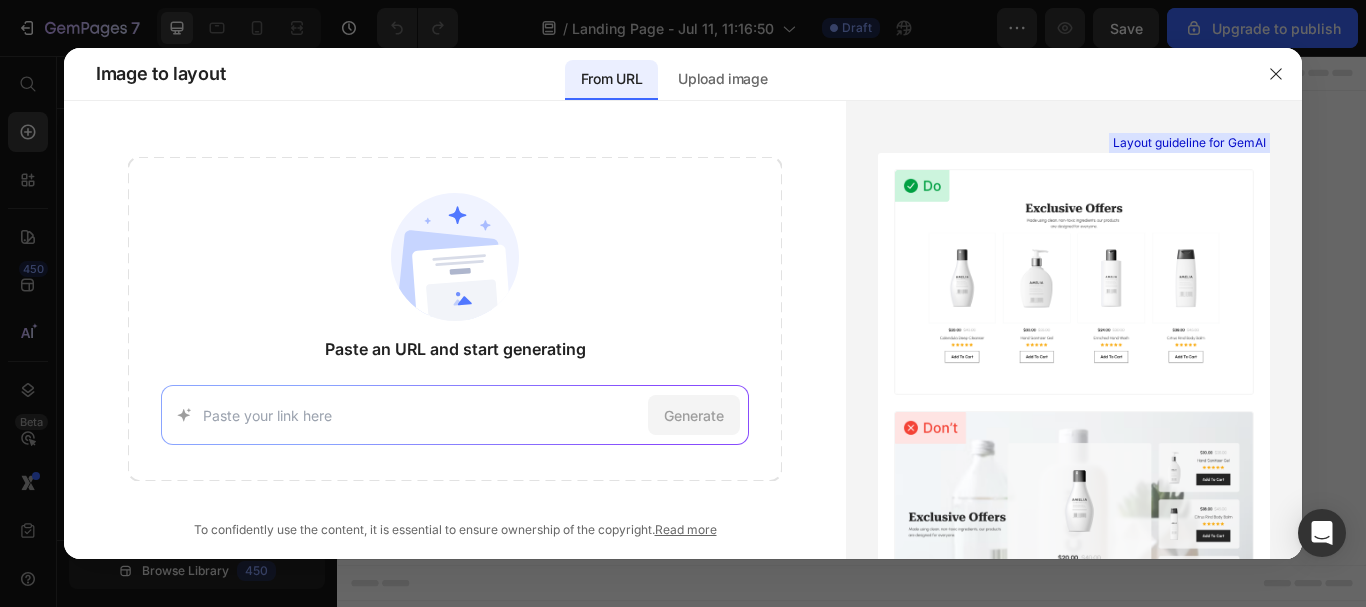 click at bounding box center (422, 415) 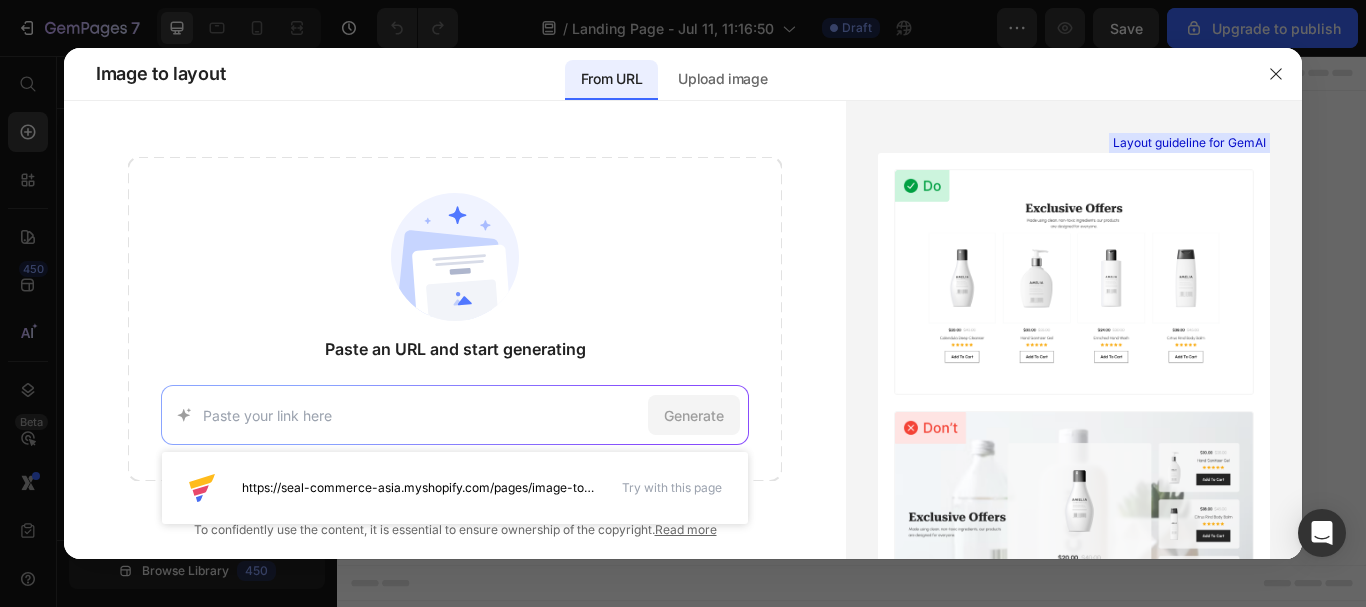 paste on "https://www.anker.com/" 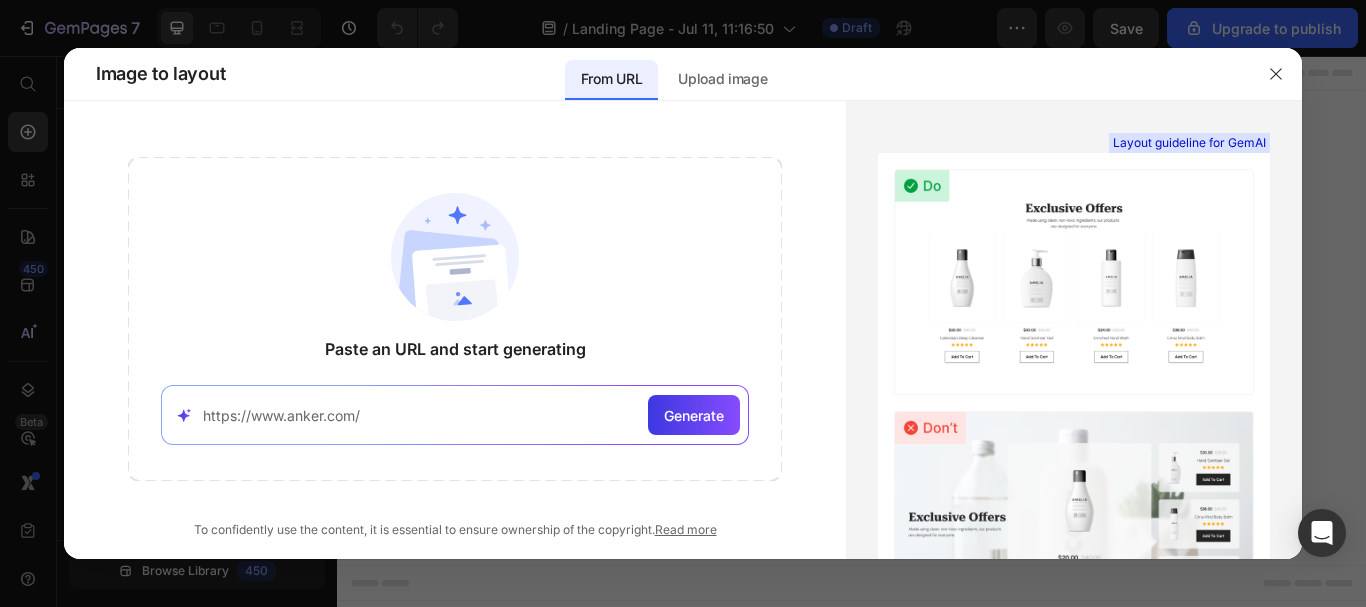type on "https://www.anker.com/" 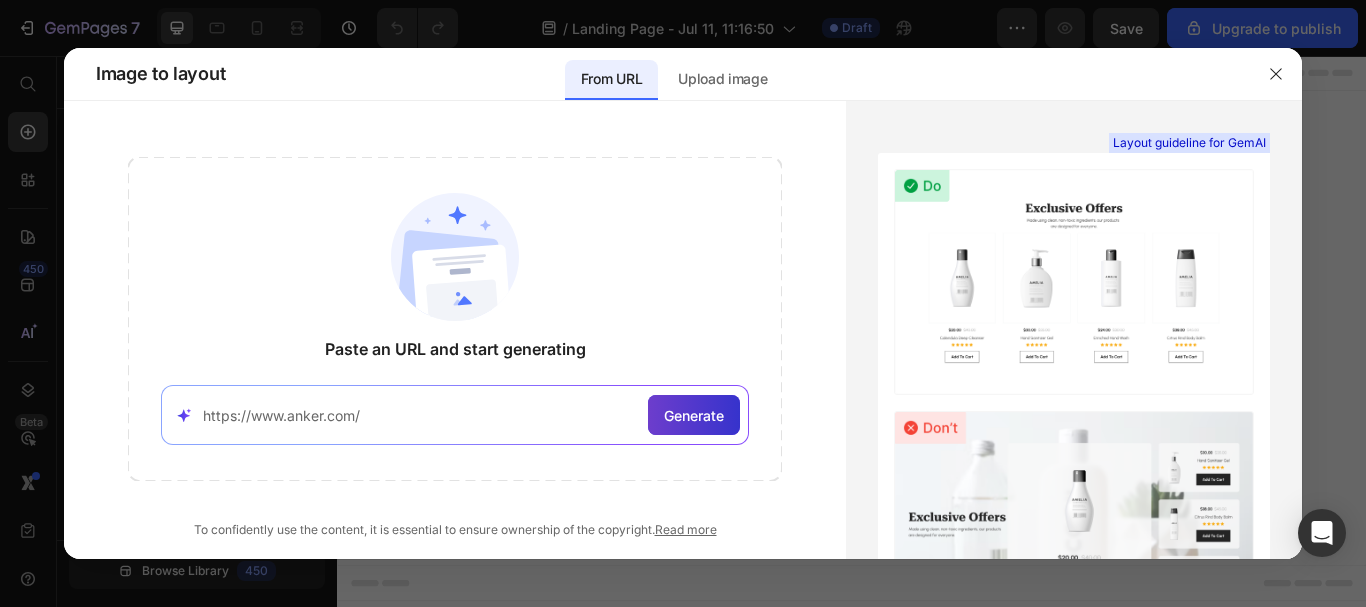 click on "Generate" 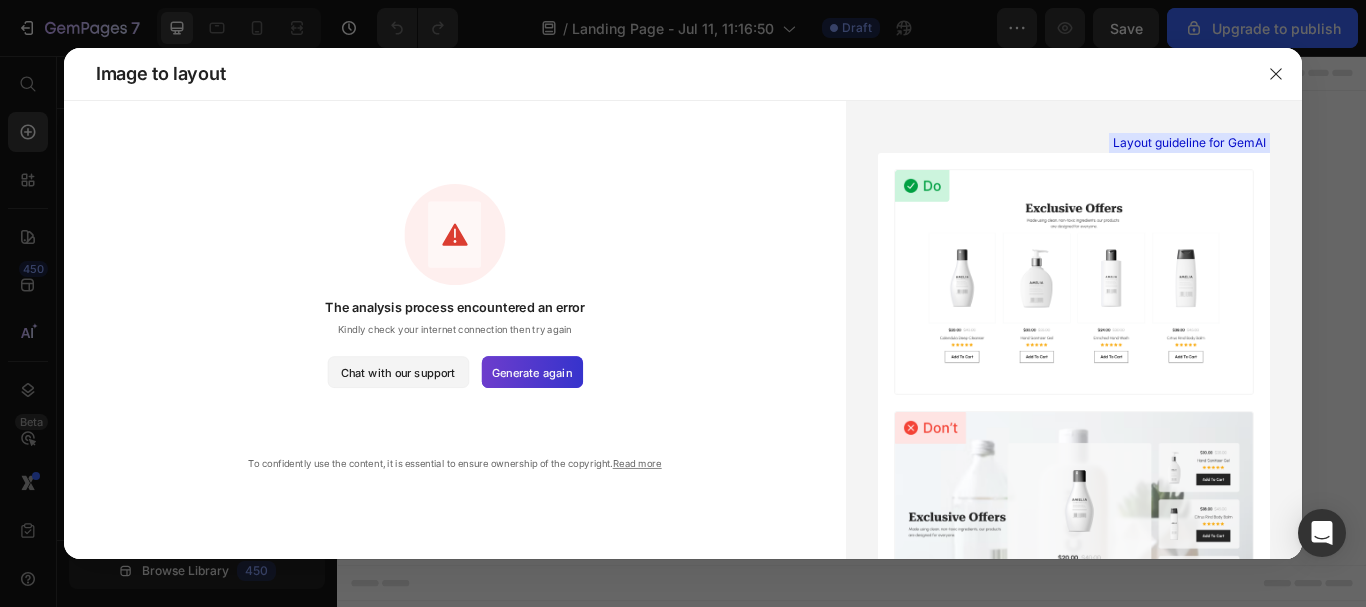 click on "Generate again" at bounding box center (532, 372) 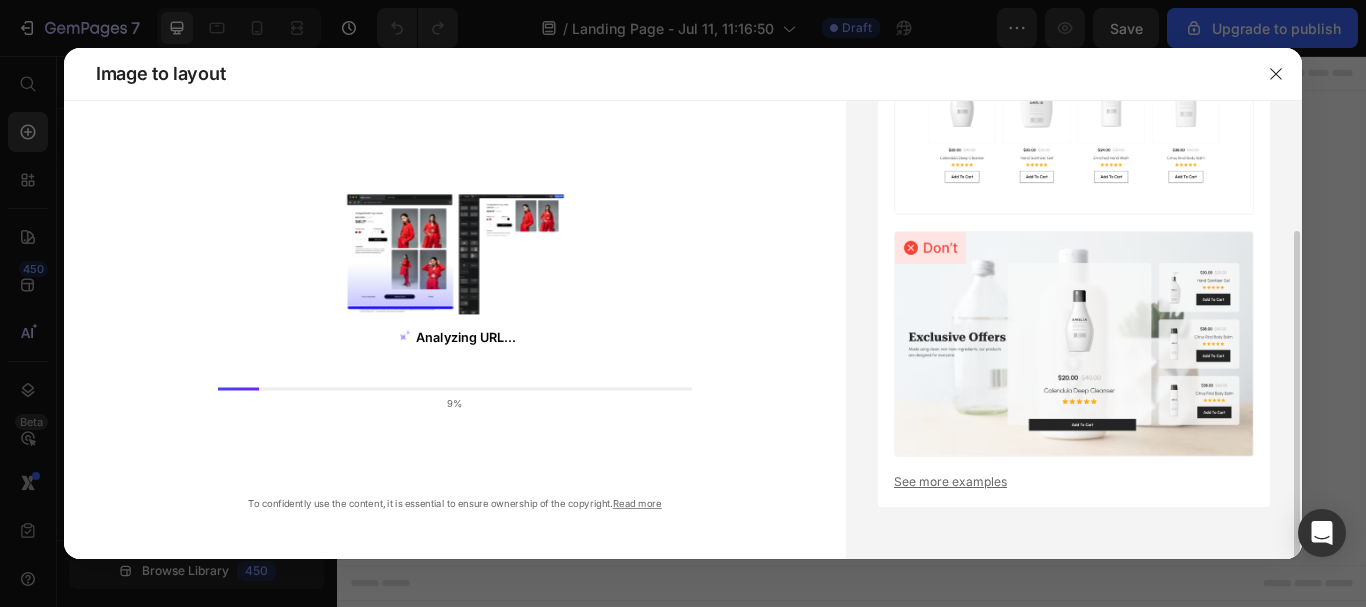 scroll, scrollTop: 0, scrollLeft: 0, axis: both 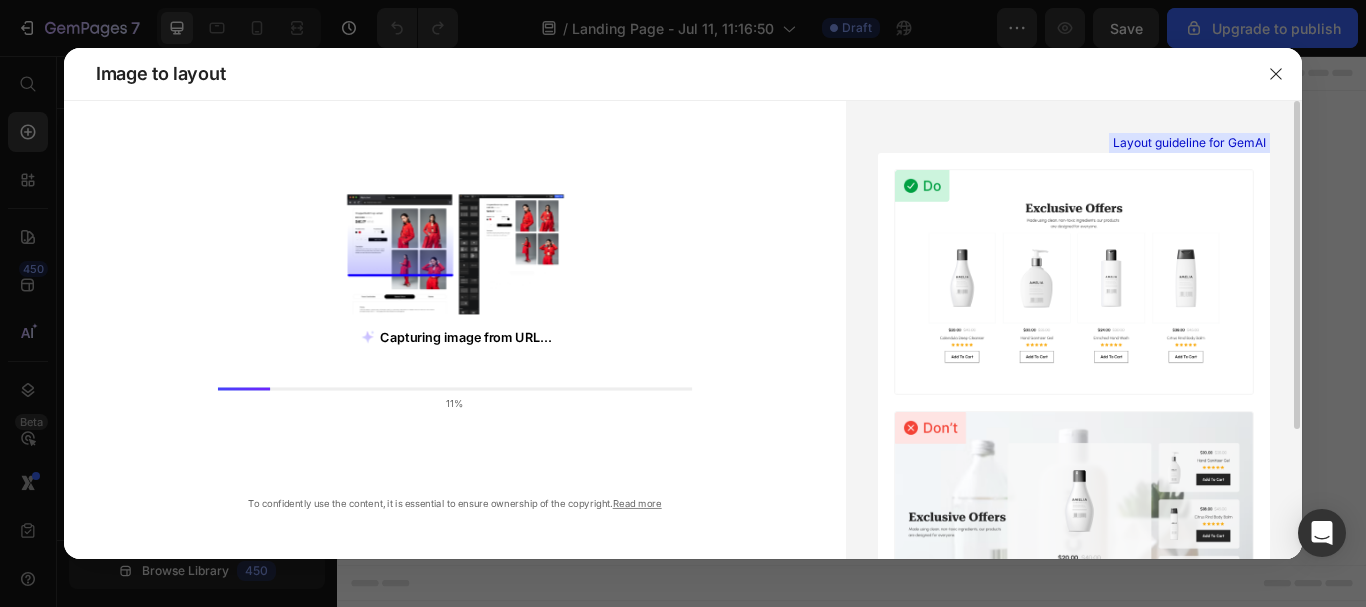 click at bounding box center [1074, 282] 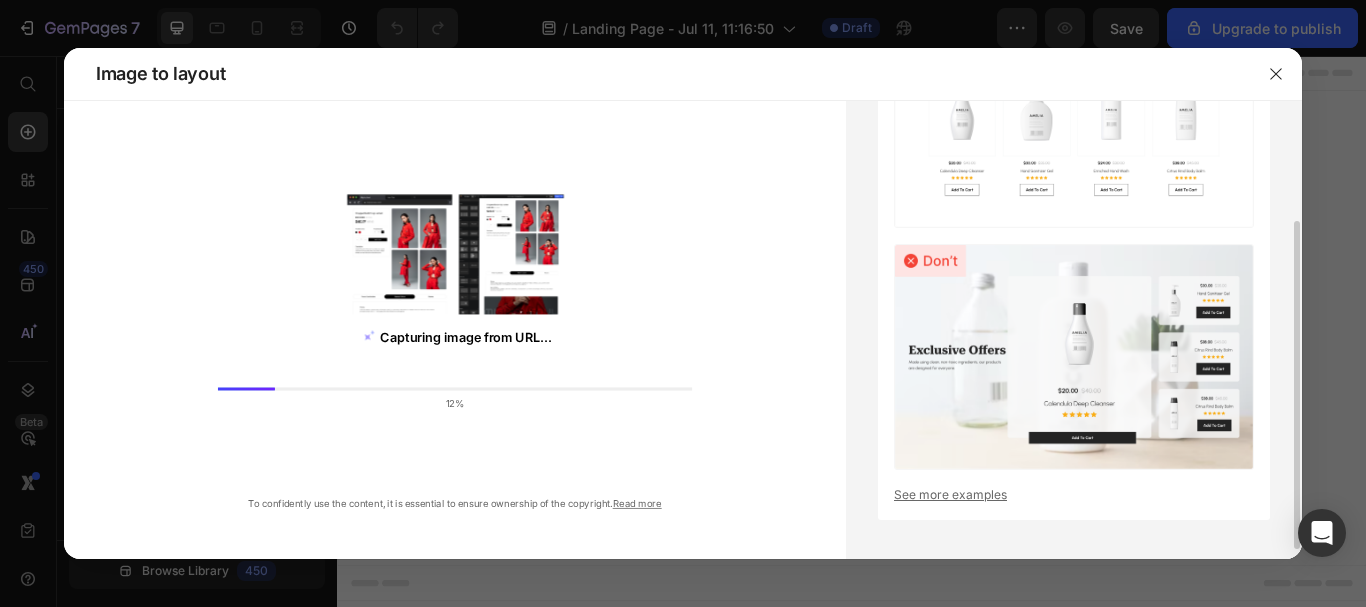 scroll, scrollTop: 180, scrollLeft: 0, axis: vertical 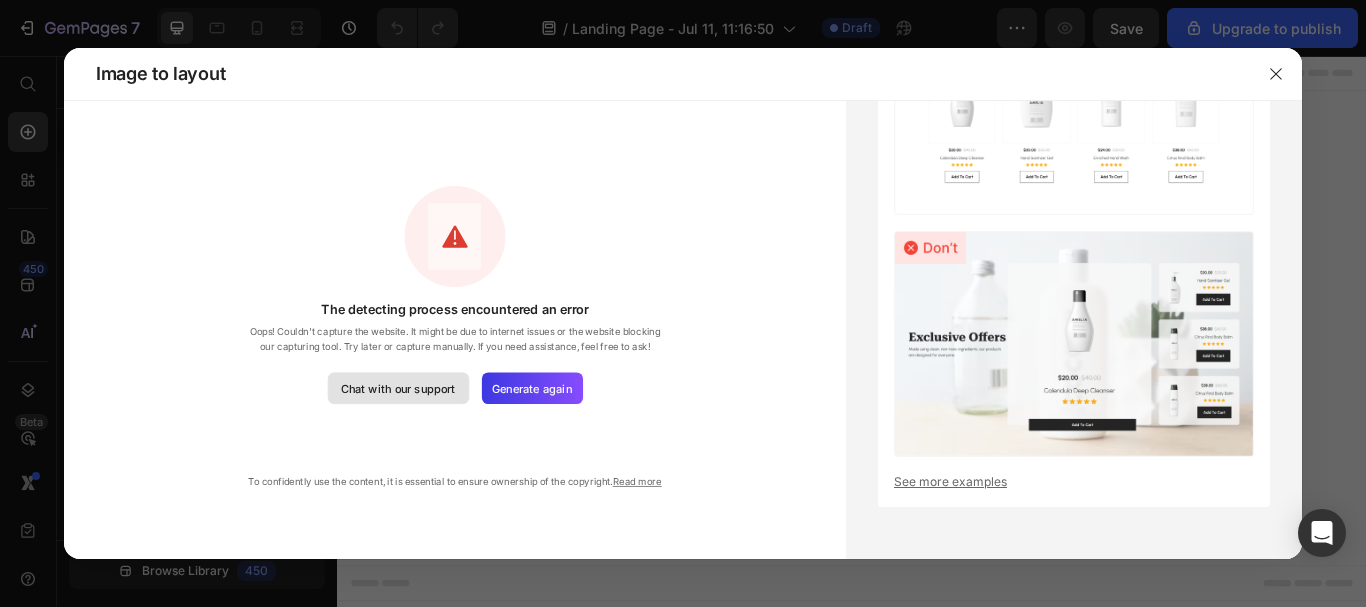 click on "Chat with our support" at bounding box center (398, 388) 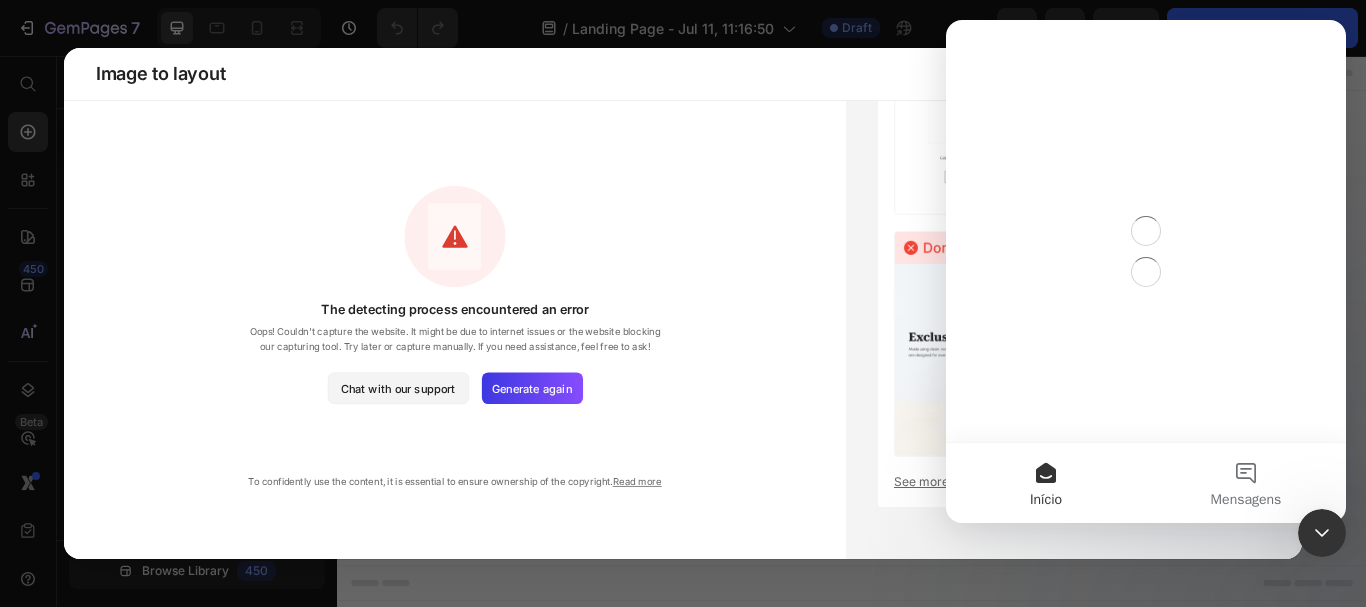 scroll, scrollTop: 0, scrollLeft: 0, axis: both 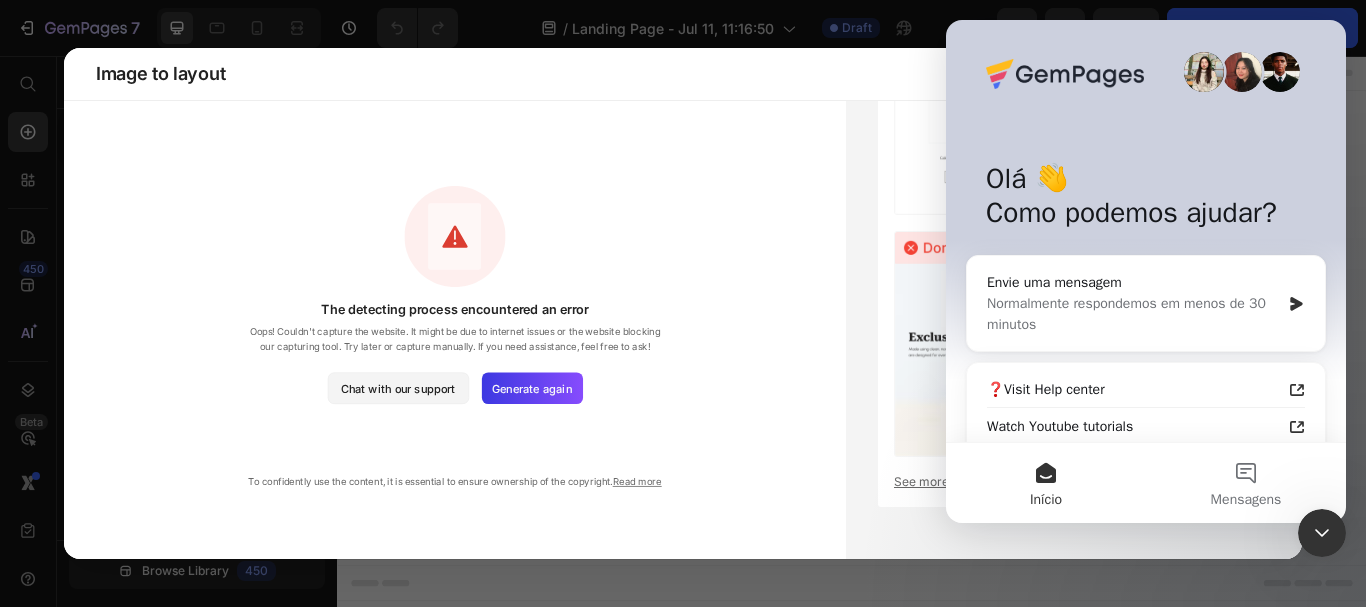 click on "The detecting process encountered an error Oops! Couldn't capture the website. It might be due to internet issues or the website blocking our capturing tool. Try later or capture manually. If you need assistance, feel free to ask!  Chat with our support  Generate again  To confidently use the content, it is essential to ensure ownership of the copyright.  Read more" at bounding box center (455, 324) 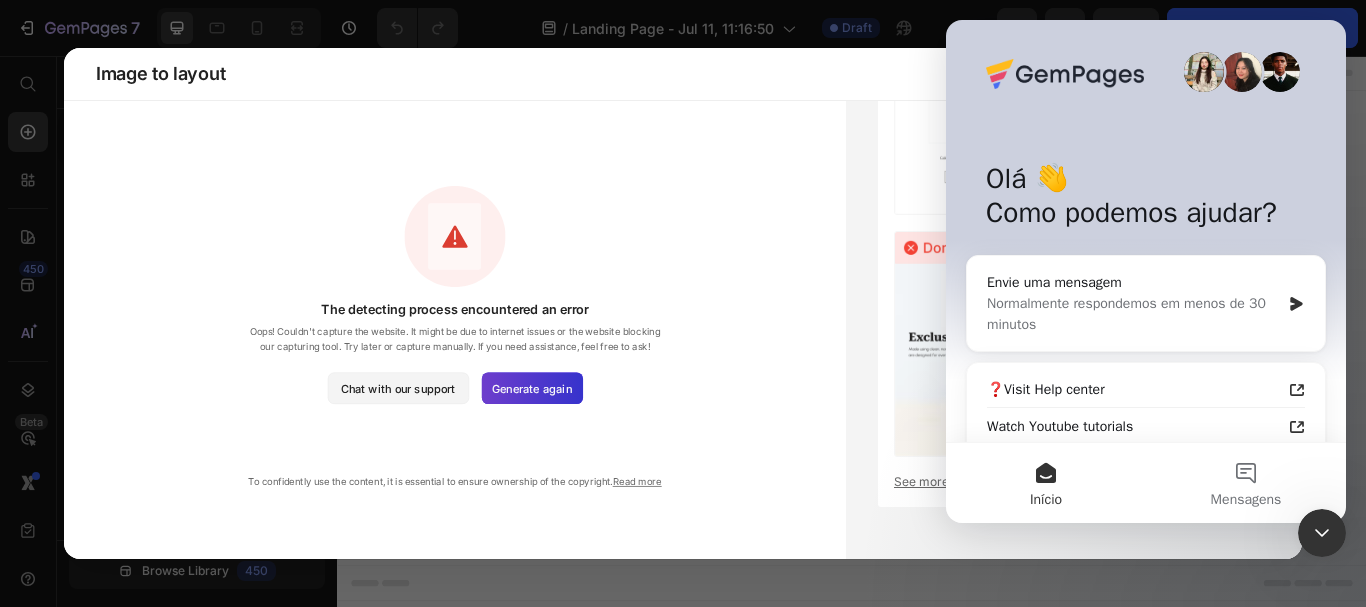 click on "Generate again" 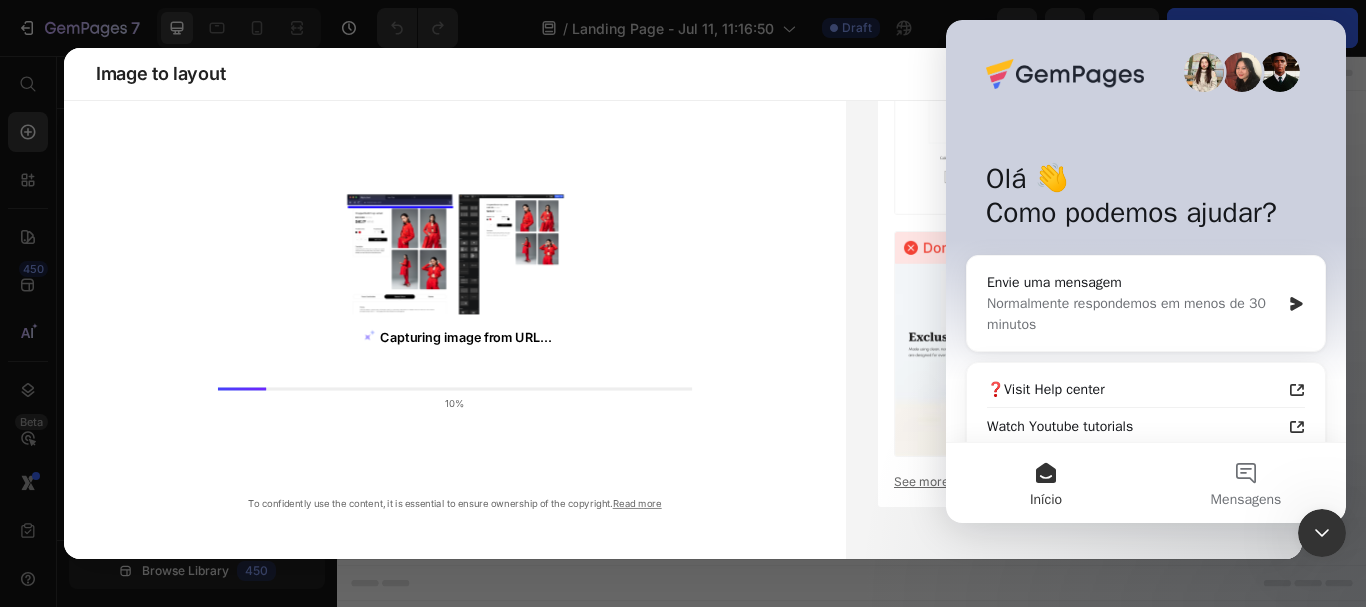 click 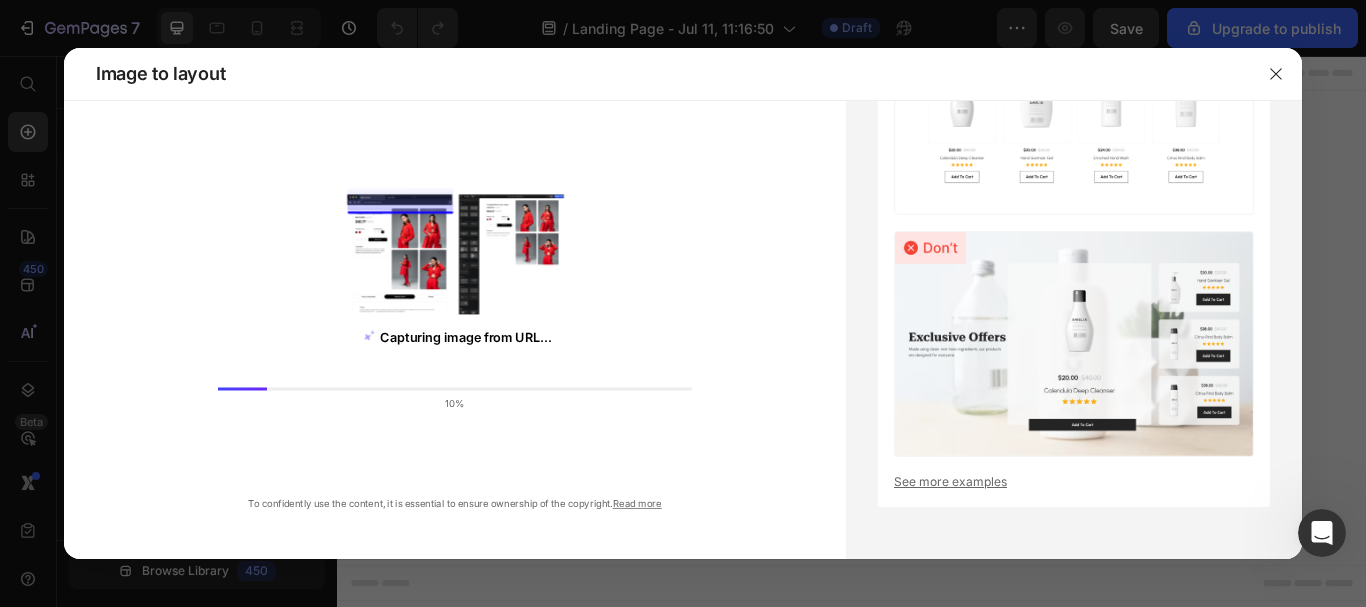scroll, scrollTop: 0, scrollLeft: 0, axis: both 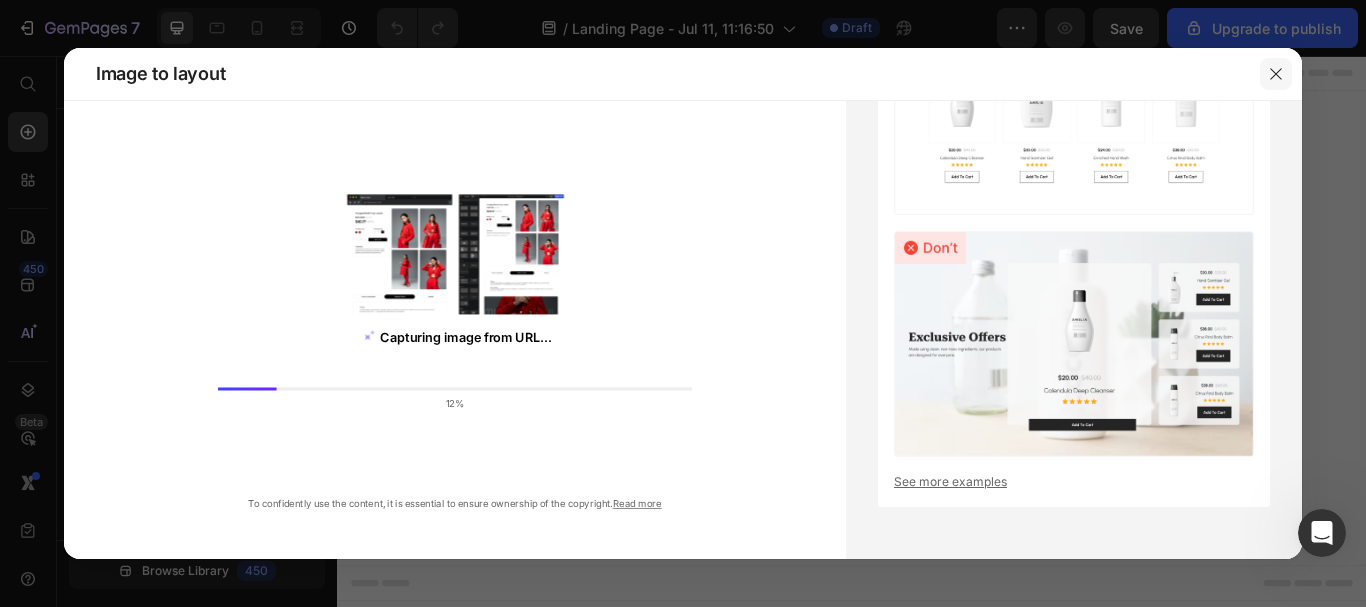 click at bounding box center [1276, 74] 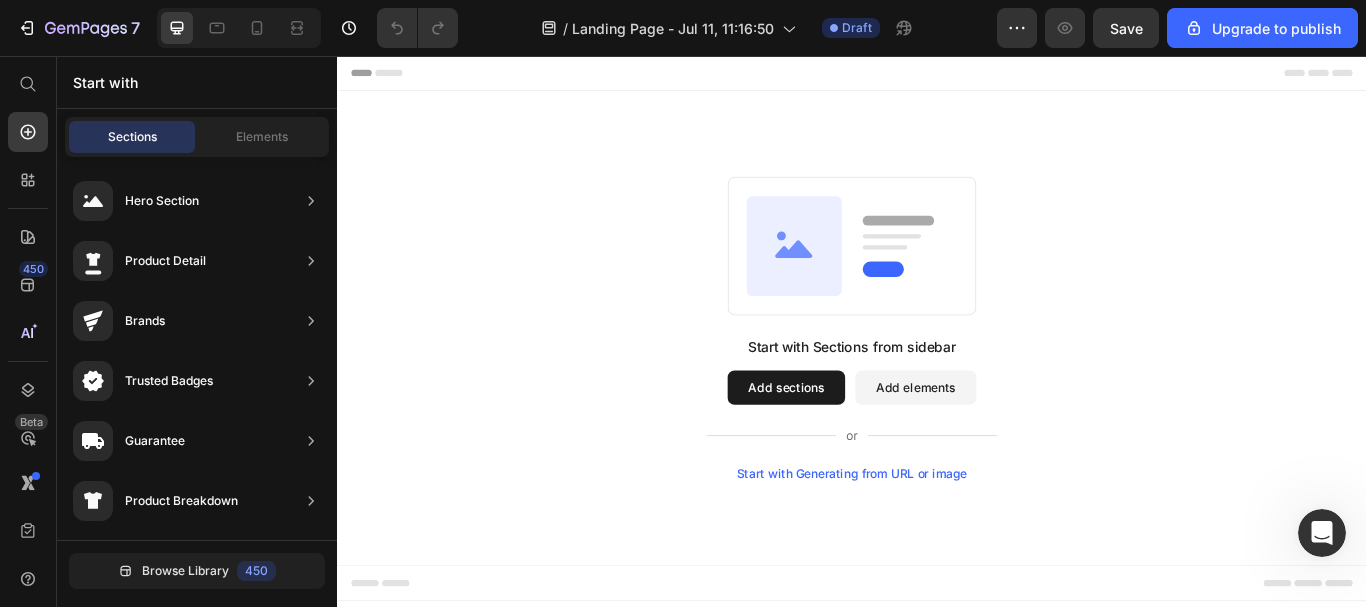 click on "Start with Sections from sidebar Add sections Add elements Start with Generating from URL or image" at bounding box center (937, 373) 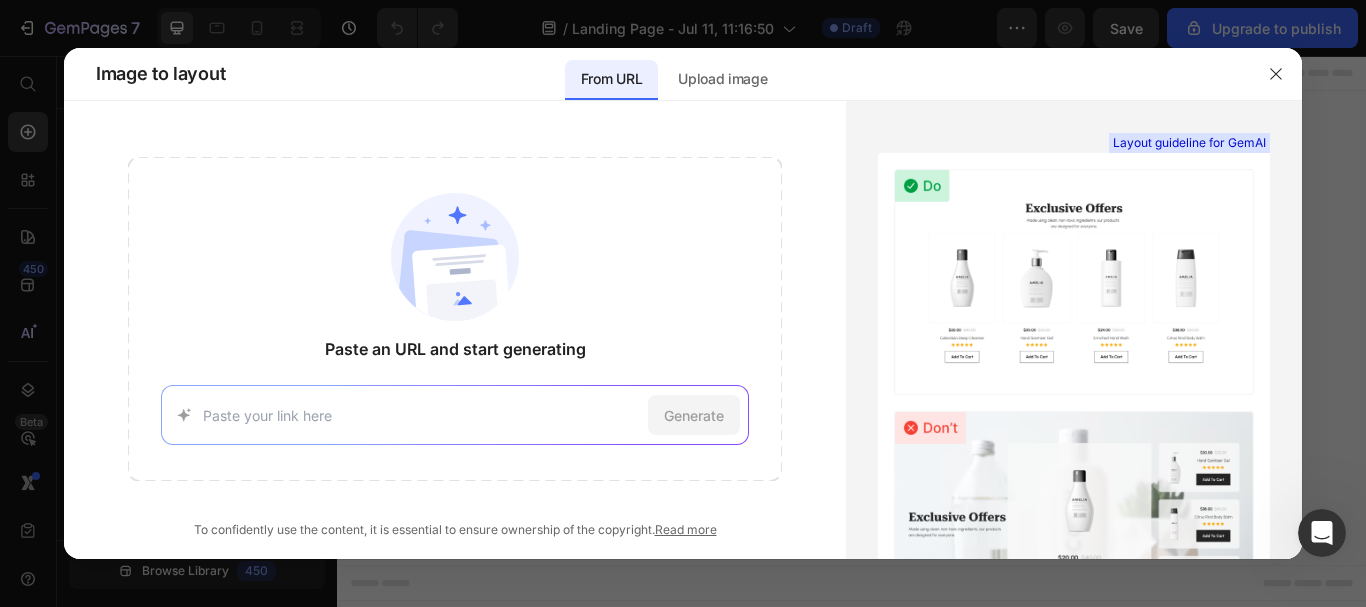 click at bounding box center [422, 415] 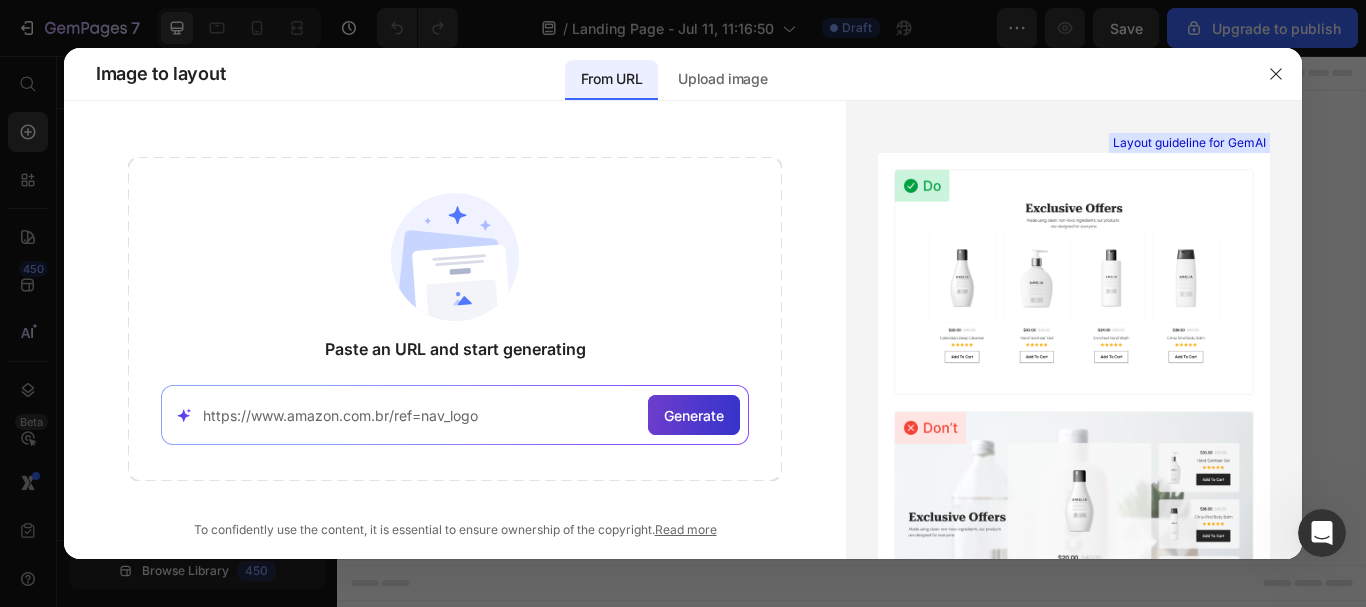 type on "https://www.amazon.com.br/ref=nav_logo" 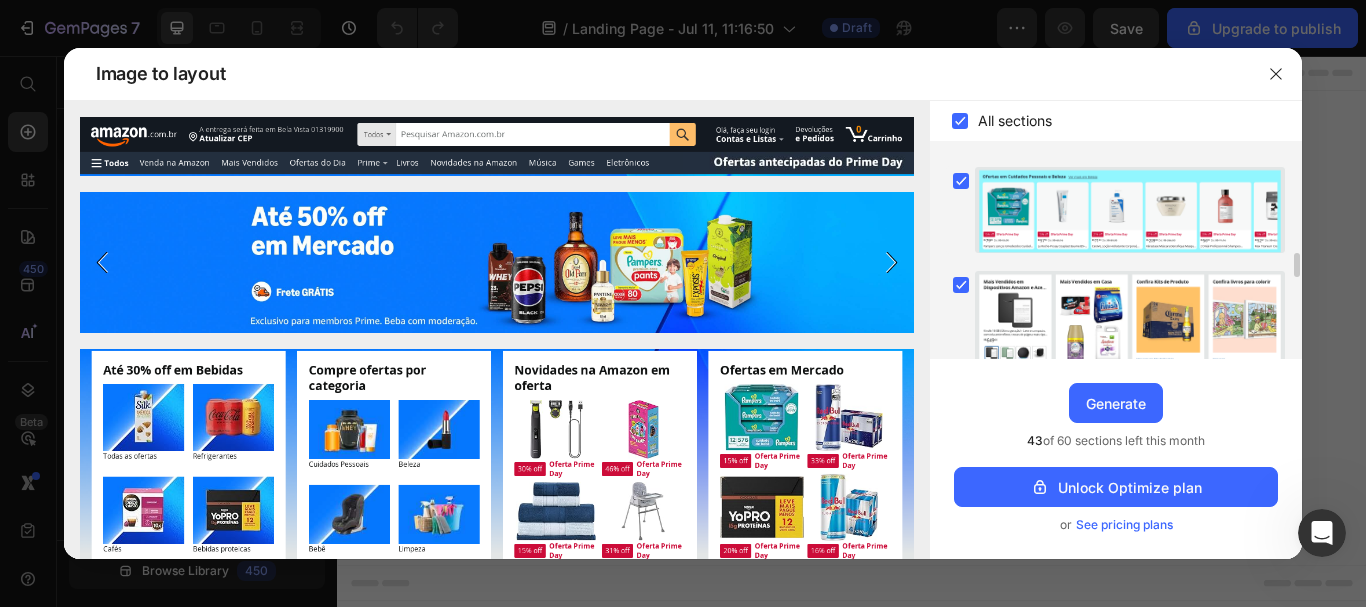 scroll, scrollTop: 0, scrollLeft: 0, axis: both 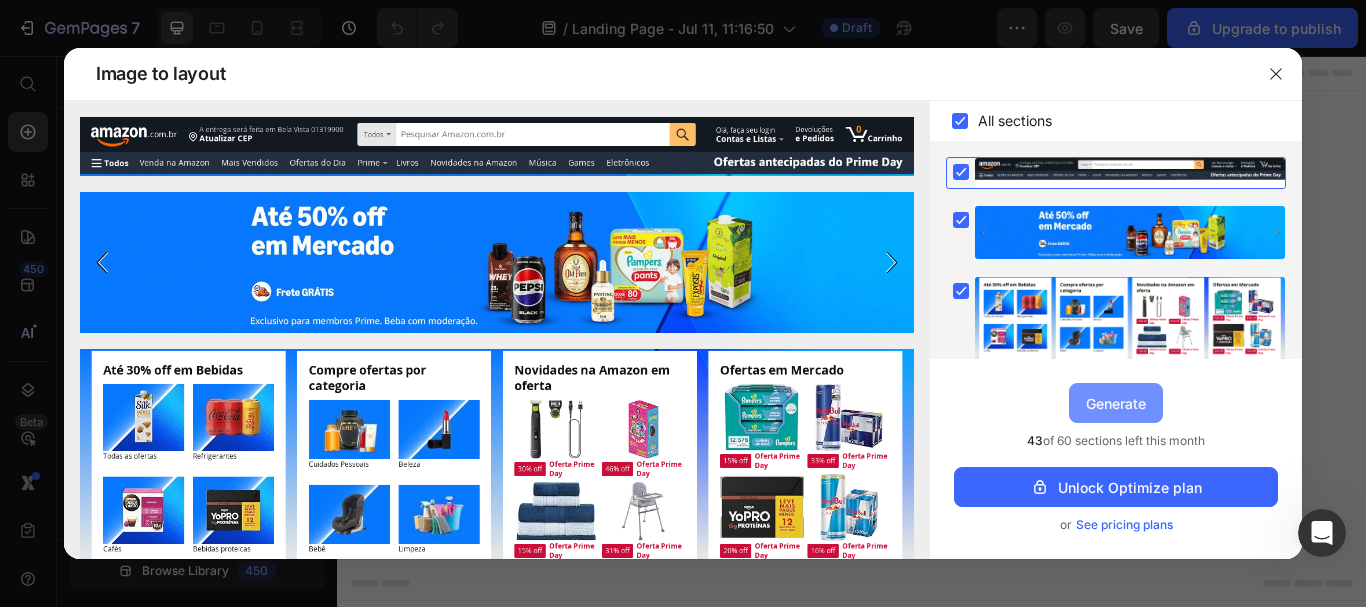 click on "Generate" at bounding box center [1116, 403] 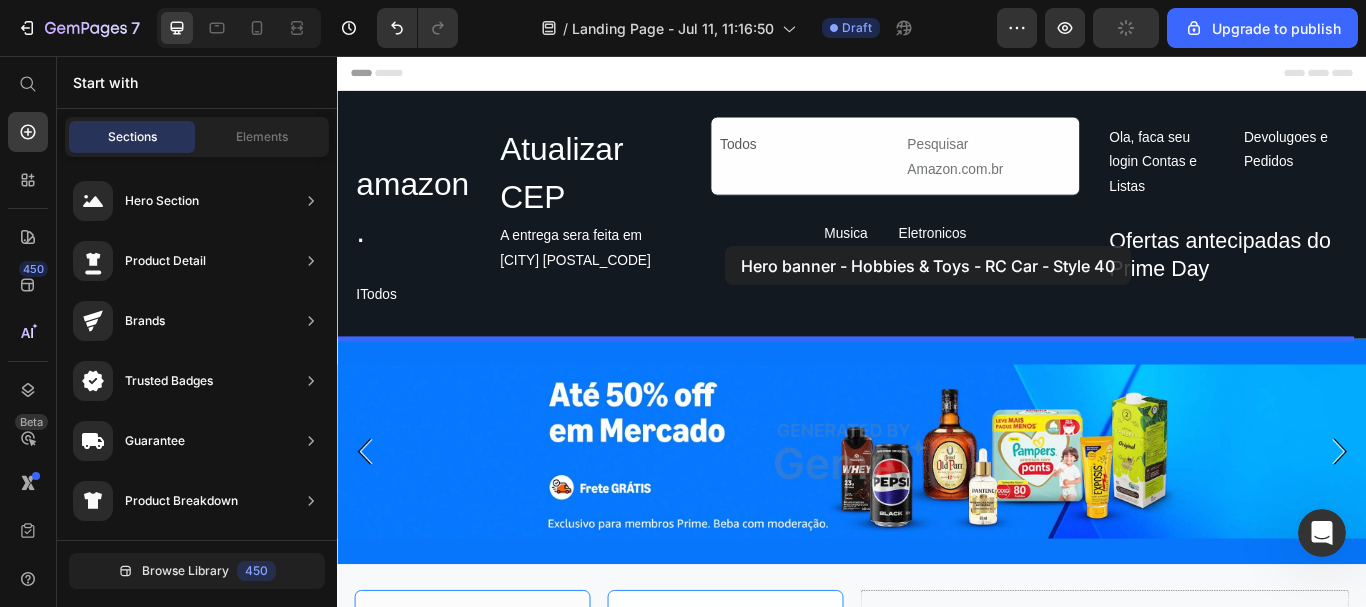 drag, startPoint x: 850, startPoint y: 232, endPoint x: 788, endPoint y: 272, distance: 73.78347 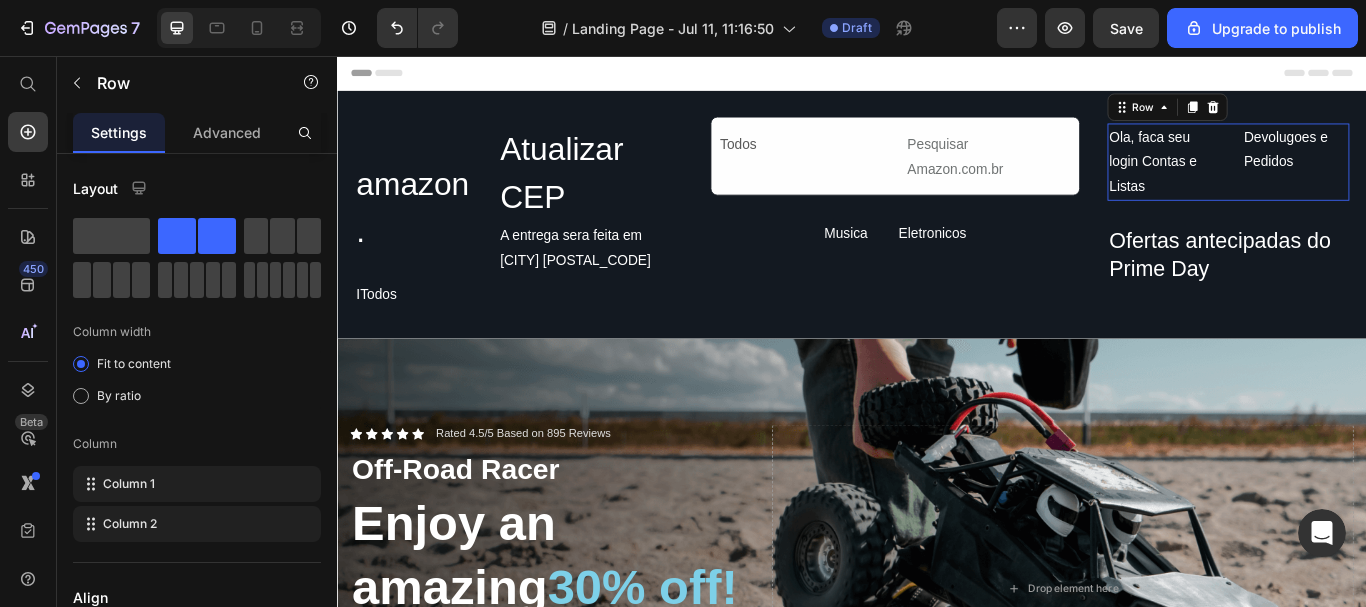 click on "Ola, faca seu login Contas e Listas Text Block Devolugoes e Pedidos Text Block Row   0" at bounding box center [1376, 180] 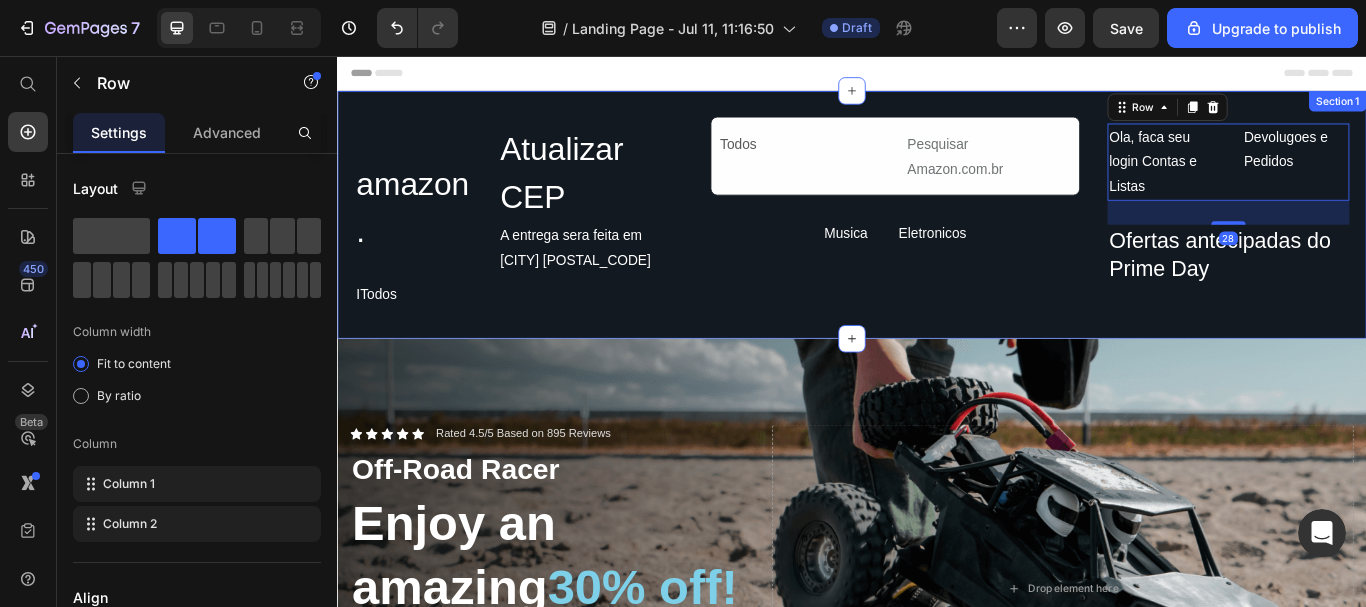 click on "amazon. Heading ITodos Text Block Row Atualizar CEP Heading A entrega sera feita em Bela Vista 01319900 Text Block Row Todos Text Block Pesquisar Amazon.com.br Text Block Row Musica Text Block Eletronicos Text Block Row Row Row Row Ola, faca seu login Contas e Listas Text Block Devolugoes e Pedidos Text Block Row   28 Ofertas antecipadas do Prime Day Text Block Row Row Section 1" at bounding box center (937, 241) 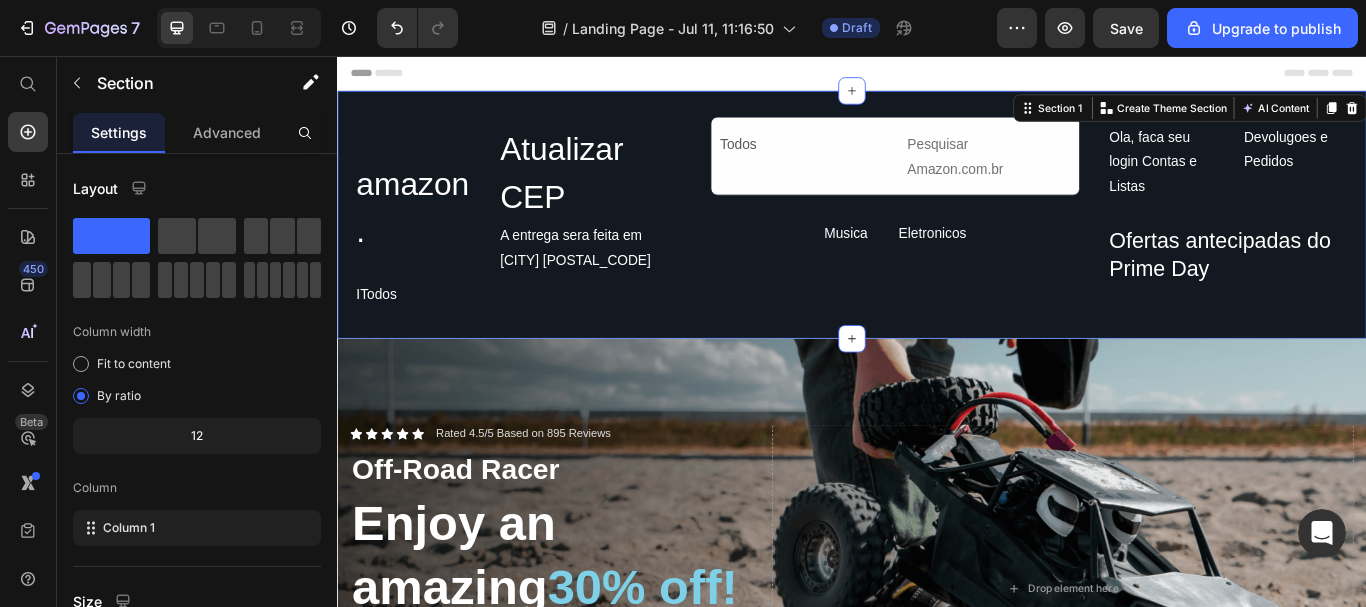 click 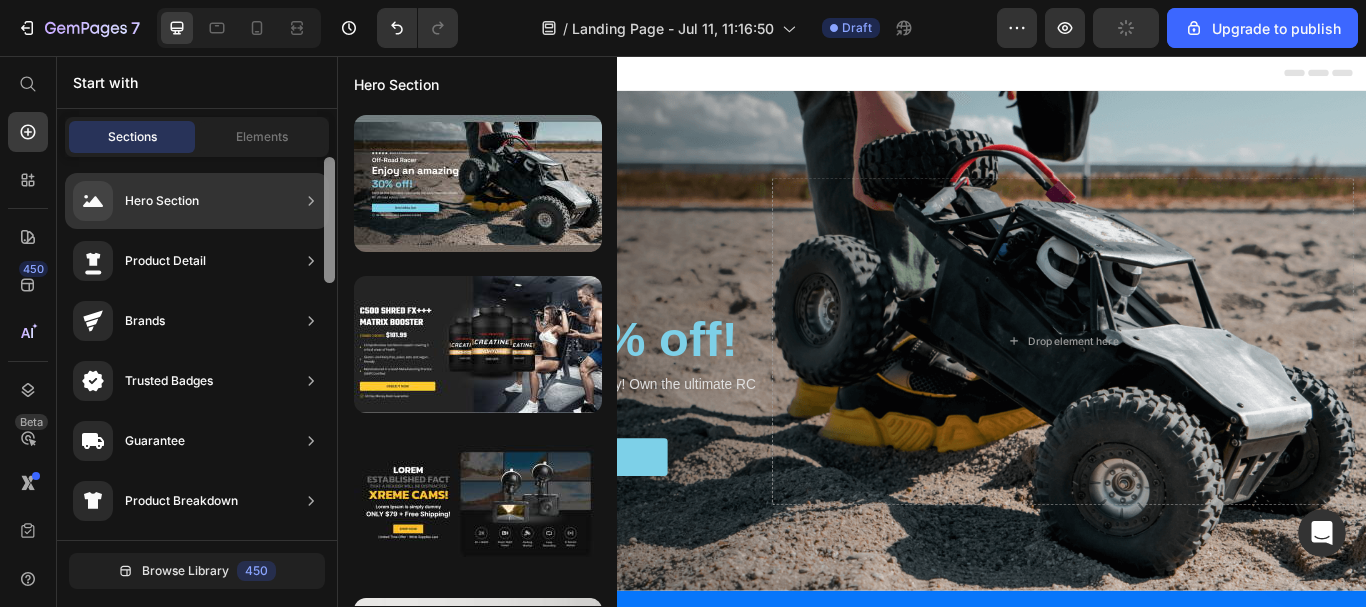 scroll, scrollTop: 383, scrollLeft: 0, axis: vertical 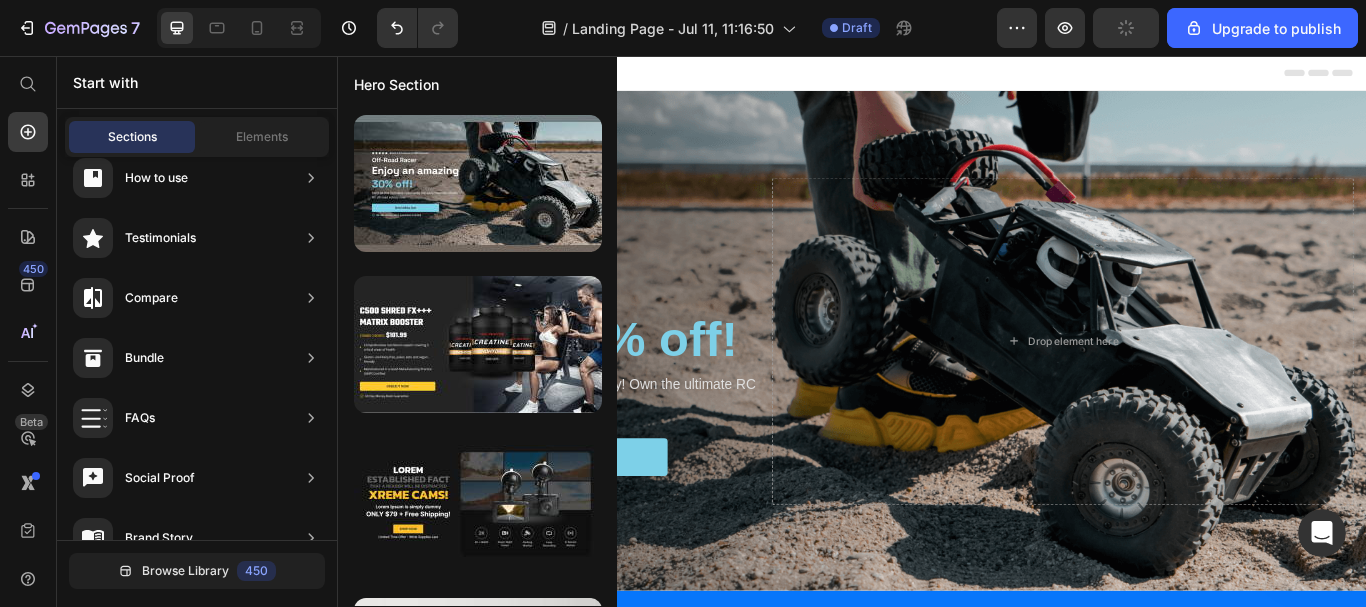 click at bounding box center (329, -35) 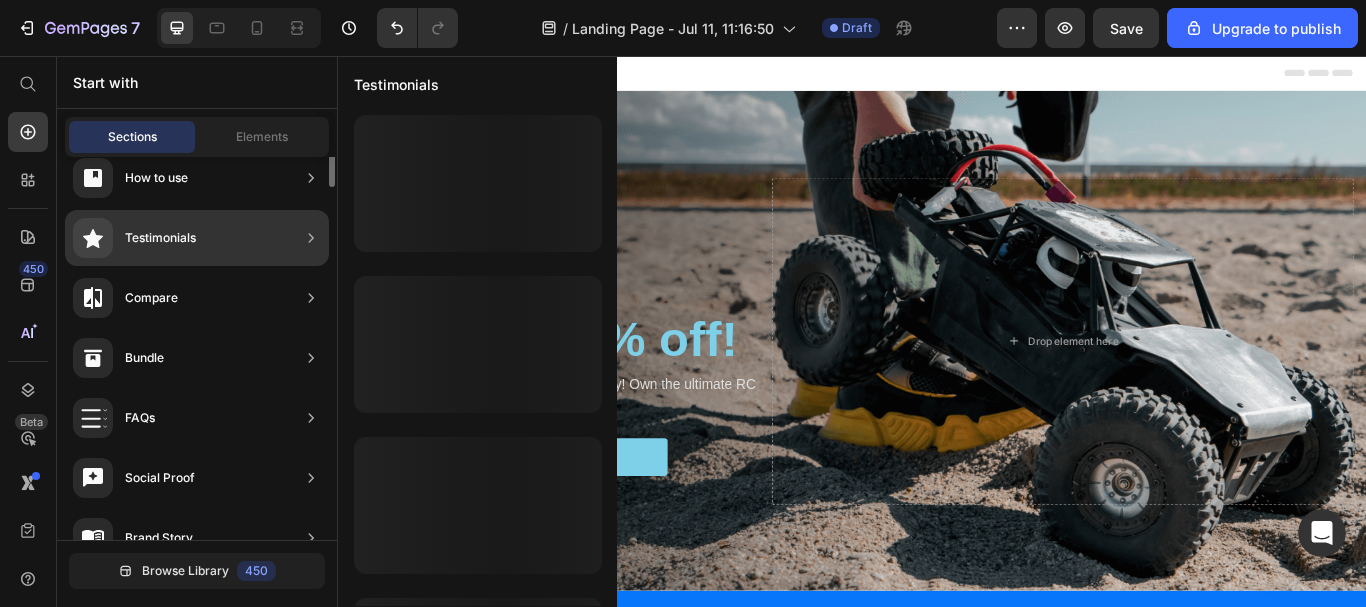 scroll, scrollTop: 0, scrollLeft: 0, axis: both 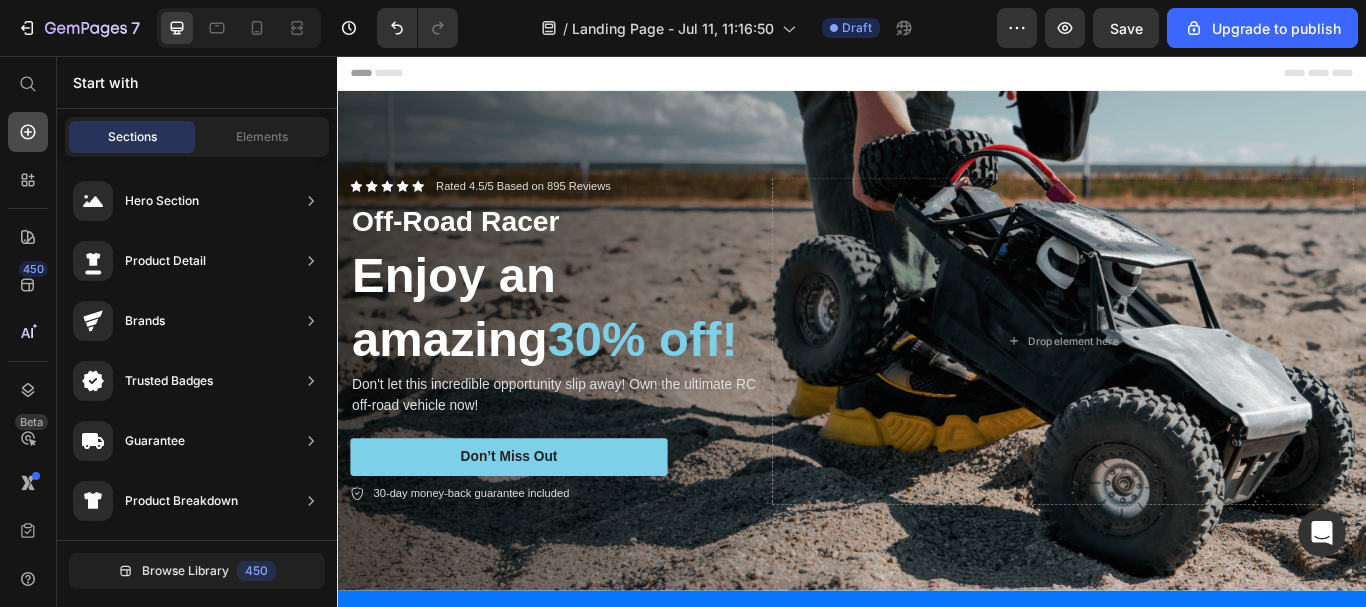 click 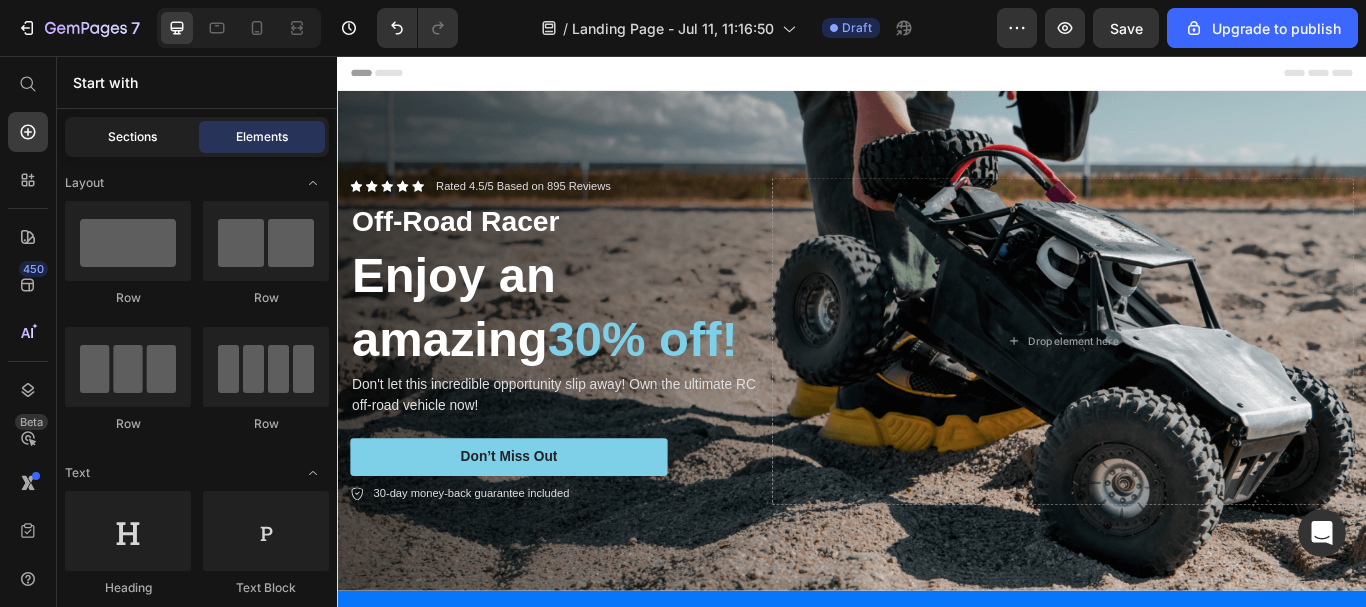 click on "Sections" 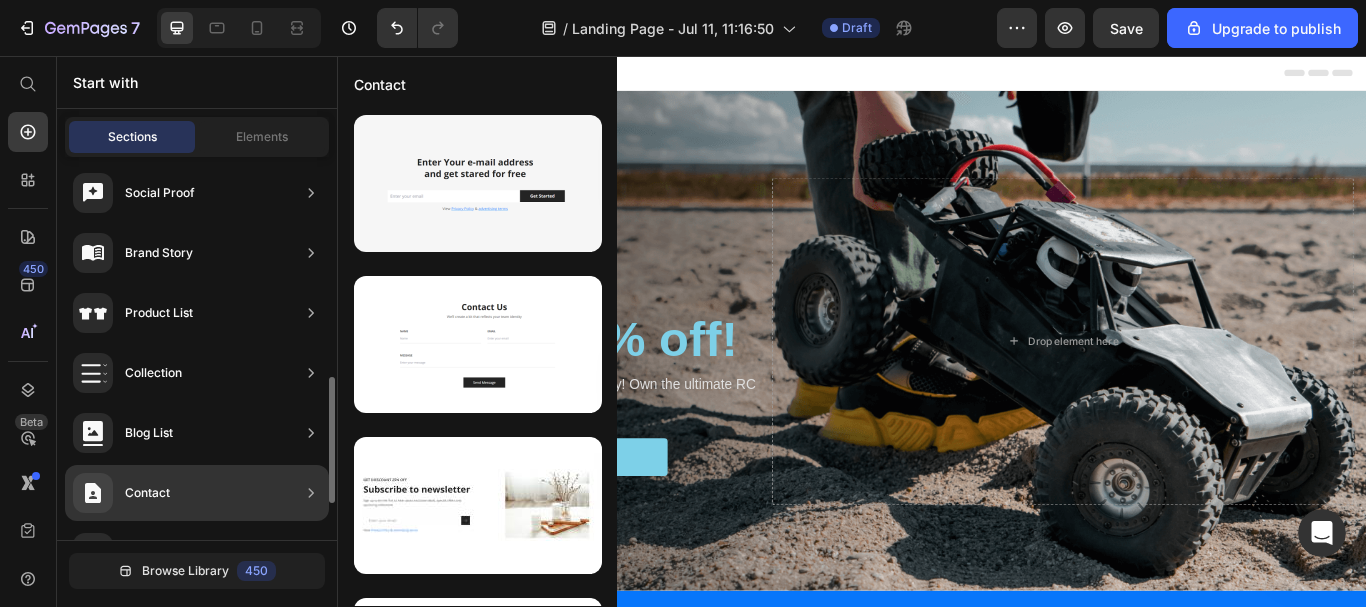 scroll, scrollTop: 777, scrollLeft: 0, axis: vertical 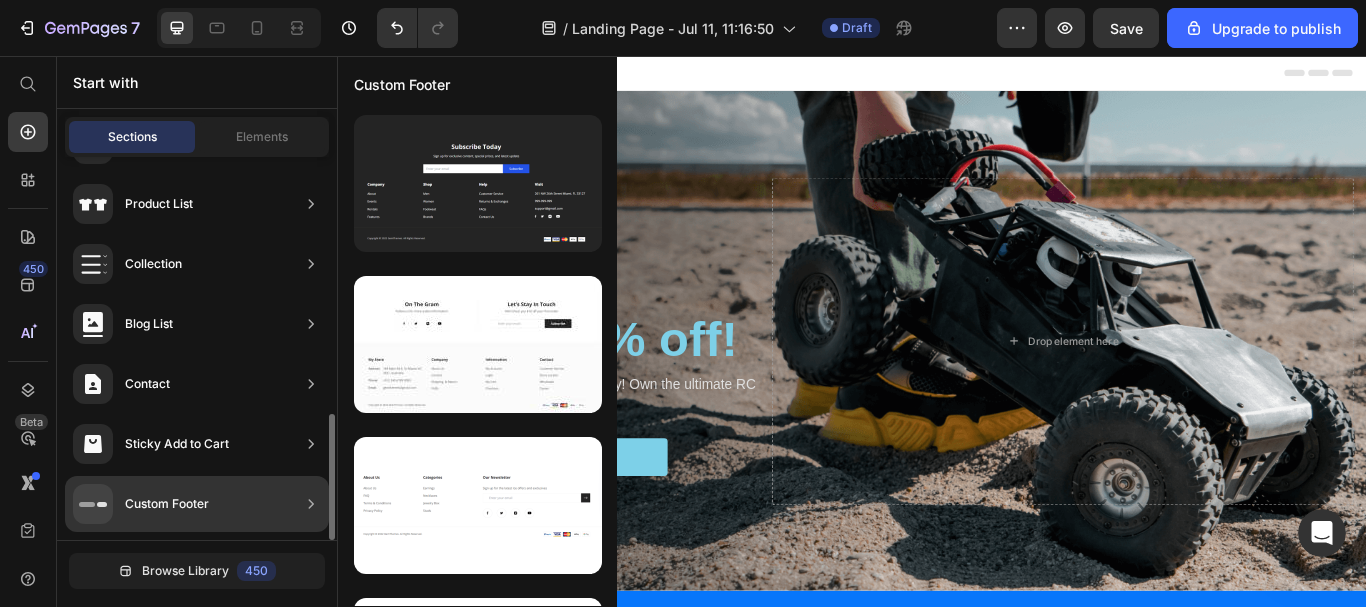 click on "Custom Footer" at bounding box center [167, 504] 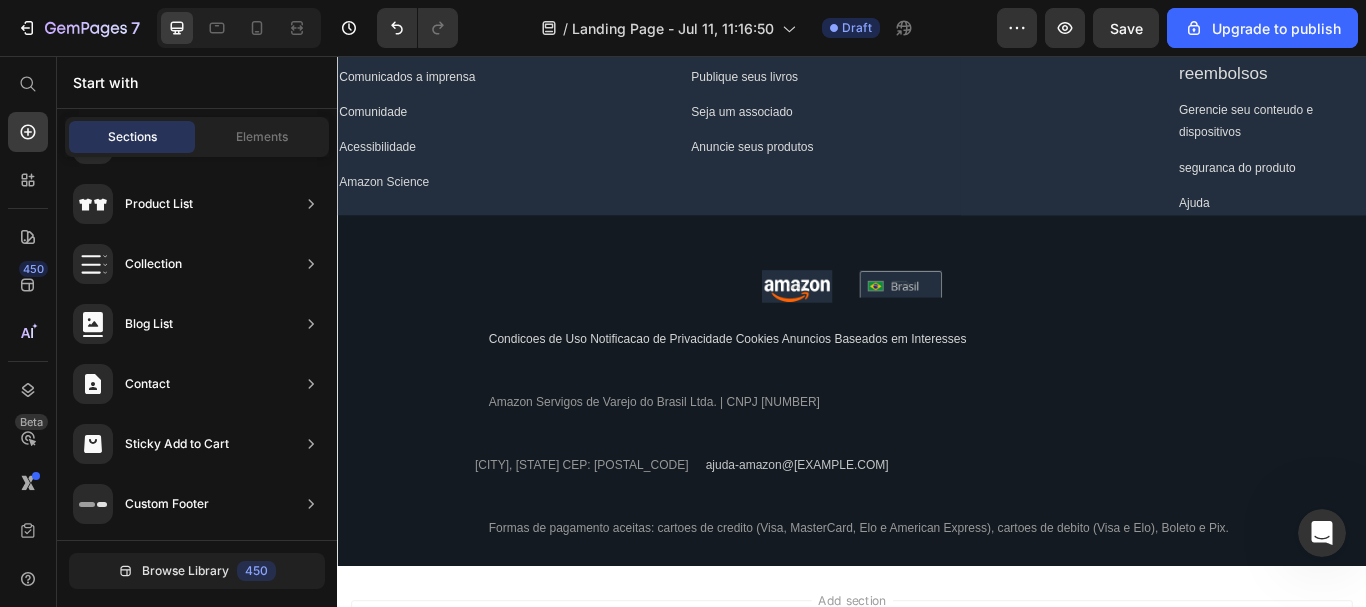 scroll, scrollTop: 5419, scrollLeft: 0, axis: vertical 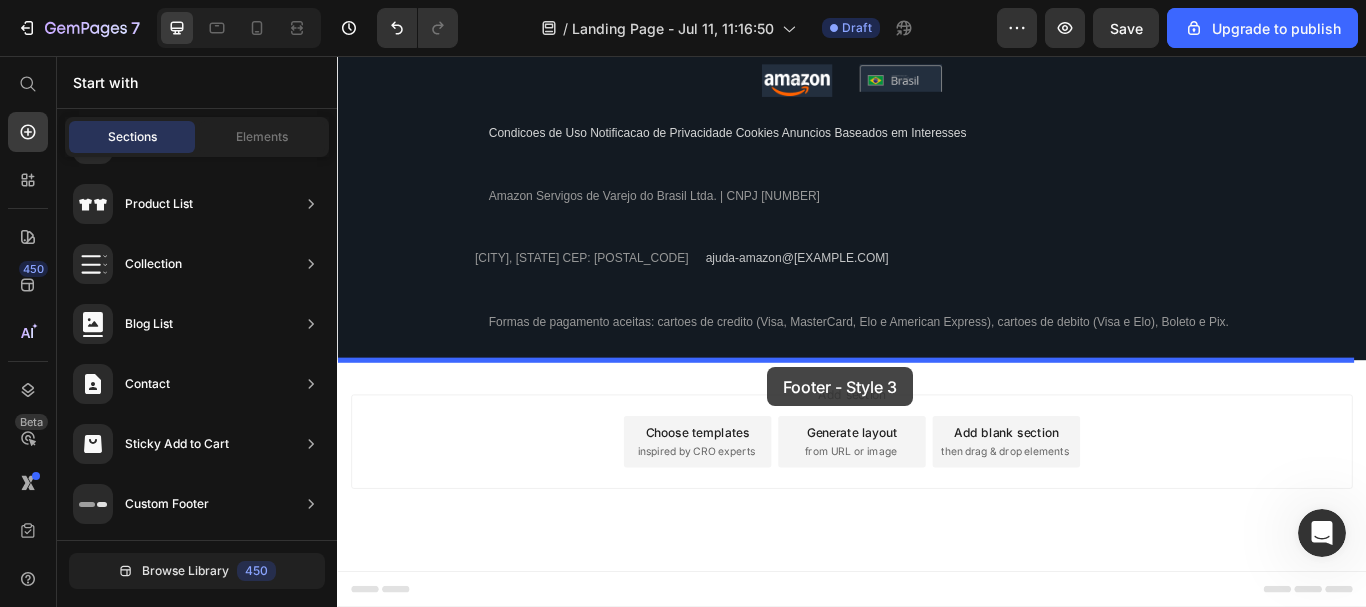 drag, startPoint x: 793, startPoint y: 559, endPoint x: 838, endPoint y: 419, distance: 147.05441 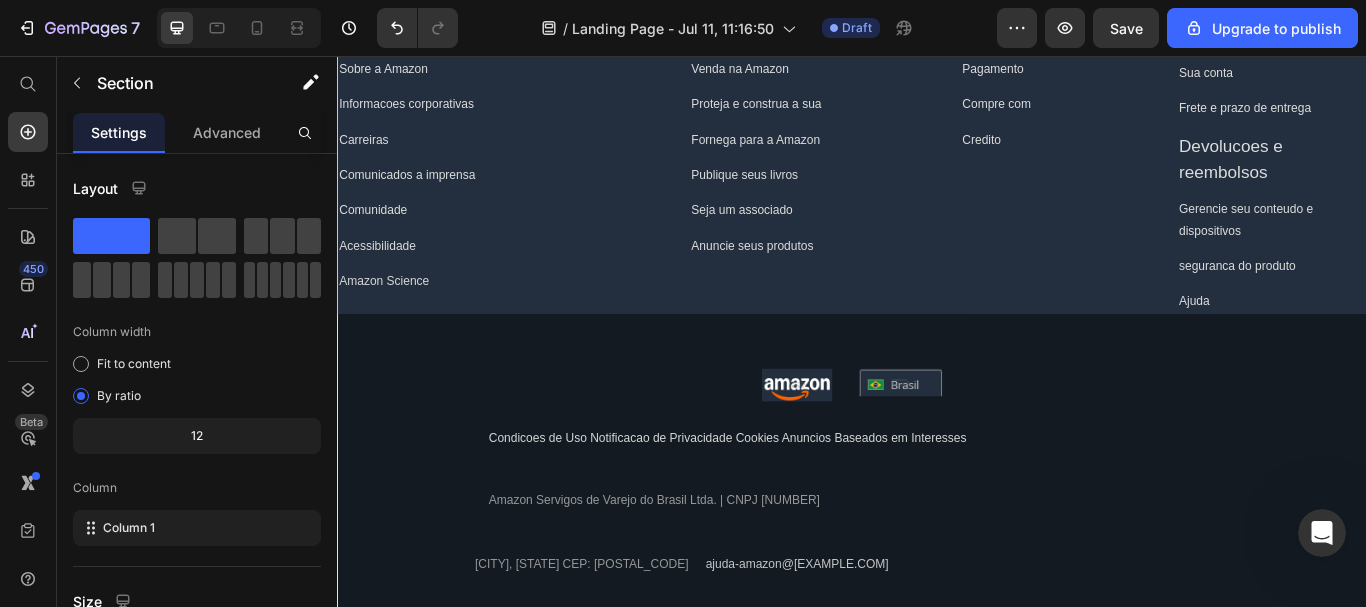 scroll, scrollTop: 5037, scrollLeft: 0, axis: vertical 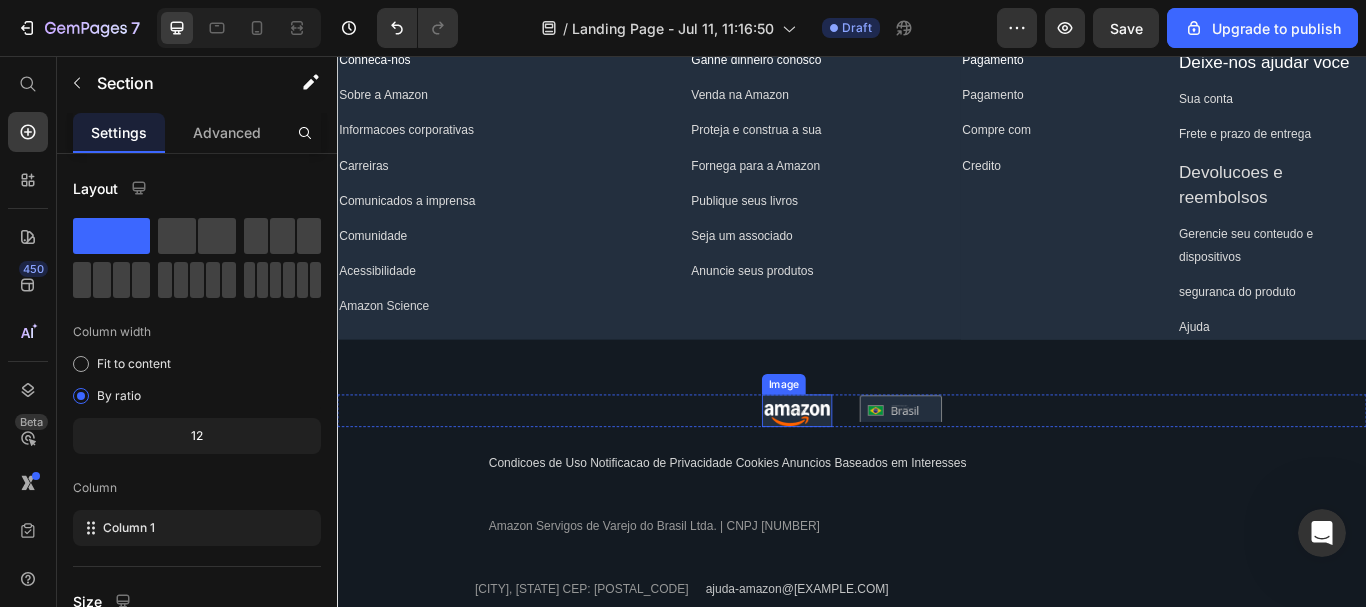 click at bounding box center (873, 470) 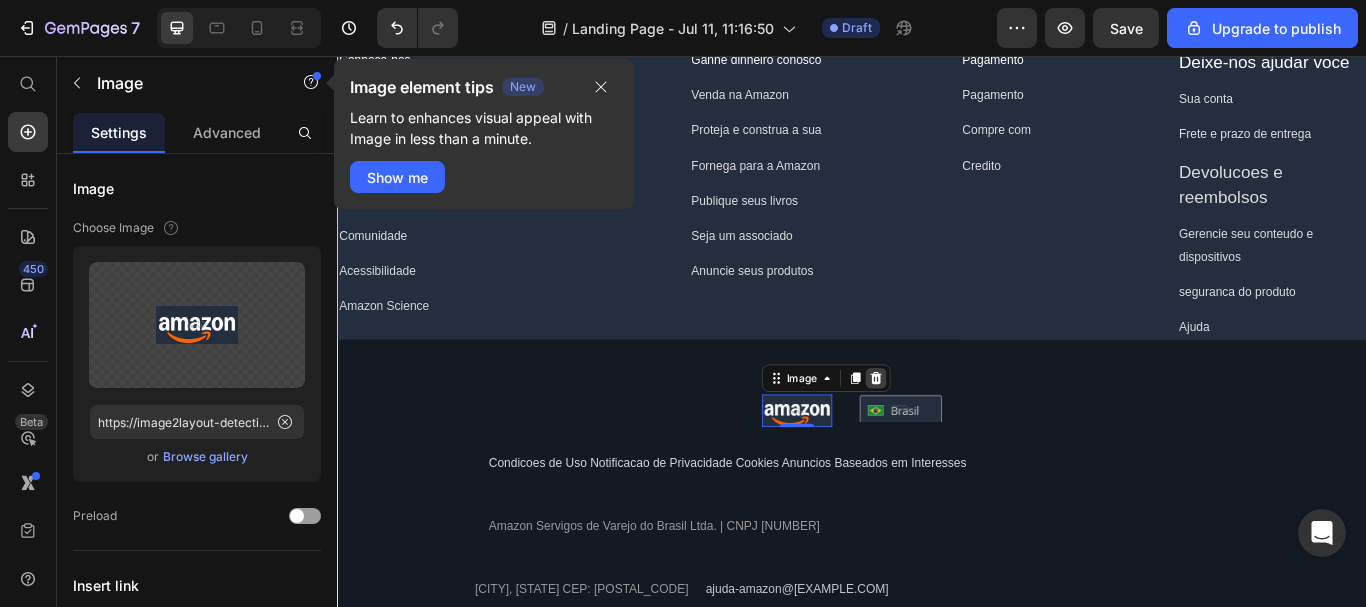 click 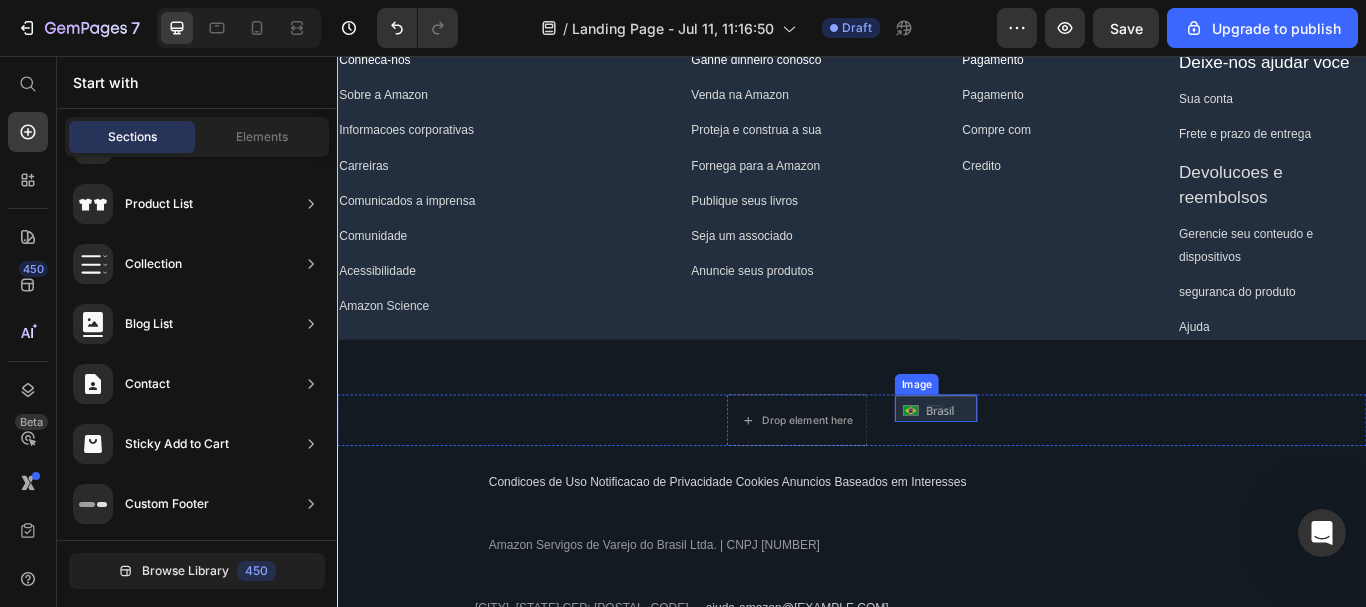 click at bounding box center [1035, 467] 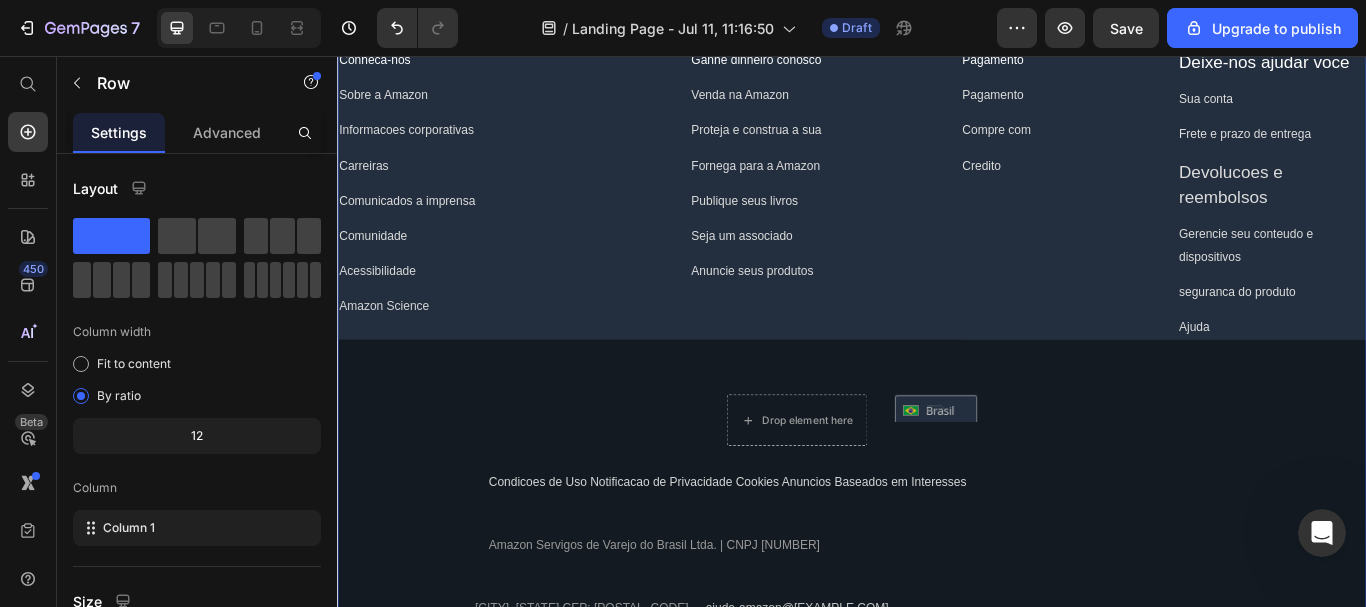 click on "Voltar ao inicio Text Block Conheca-nos Text Block Sobre a Amazon Text Block Informacoes corporativas Text Block Carreiras Text Block Comunicados a imprensa Text Block Comunidade Text Block Acessibilidade Text Block Amazon Science Text Block Row Ganhe dinheiro conosco Text Block Venda na Amazon Text Block Proteja e construa a sua Text Block Fornega para a Amazon Text Block Publique seus livros Text Block Seja um associado Text Block Anuncie seus produtos Text Block Row Pagamento Text Block Pagamento Text Block Compre com Text Block Credito Text Block Deixe-nos ajudar voce Text Block Sua conta Text Block Frete e prazo de entrega Text Block Devolucoes e reembolsos Text Block Gerencie seu conteudo e dispositivos Text Block seguranca do produto Text Block Ajuda Text Block Row Row
Drop element here Image Row Icon Condicoes de Uso Notificacao de Privacidade Cookies Anuncios Baseados em Interesses Text Block Icon Amazon Servigos de Varejo do Brasil Ltda. | CNPJ 15.436.940/0001-03 Text Block Icon" at bounding box center (937, 372) 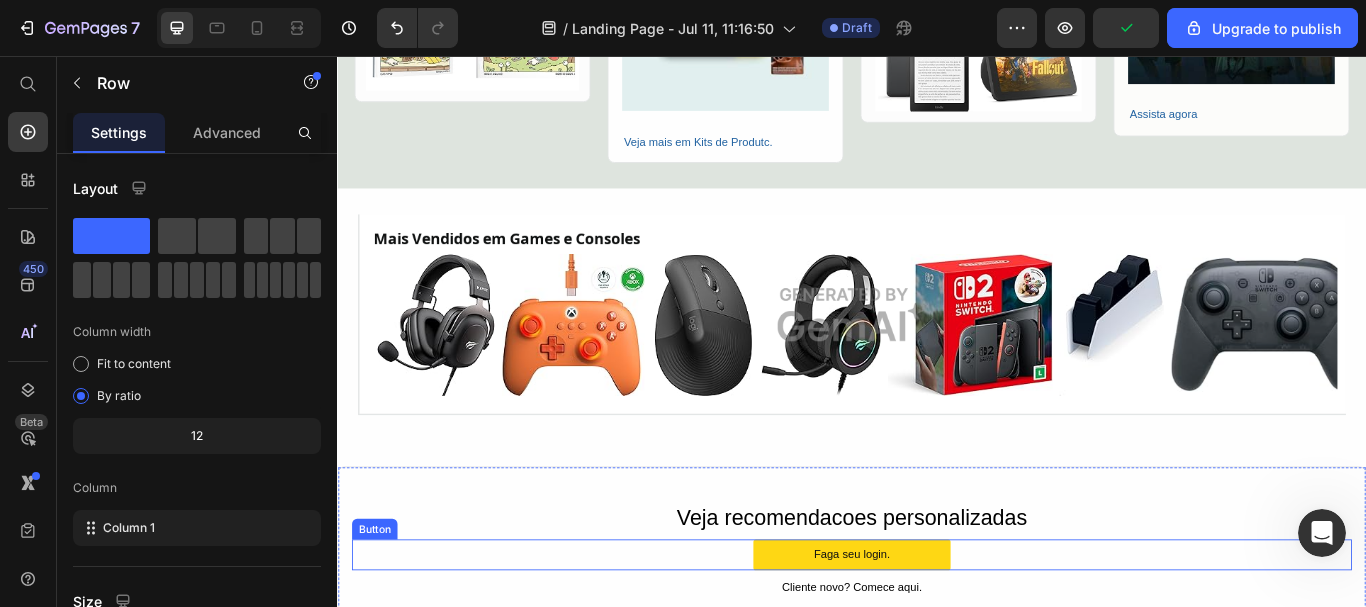 scroll, scrollTop: 4204, scrollLeft: 0, axis: vertical 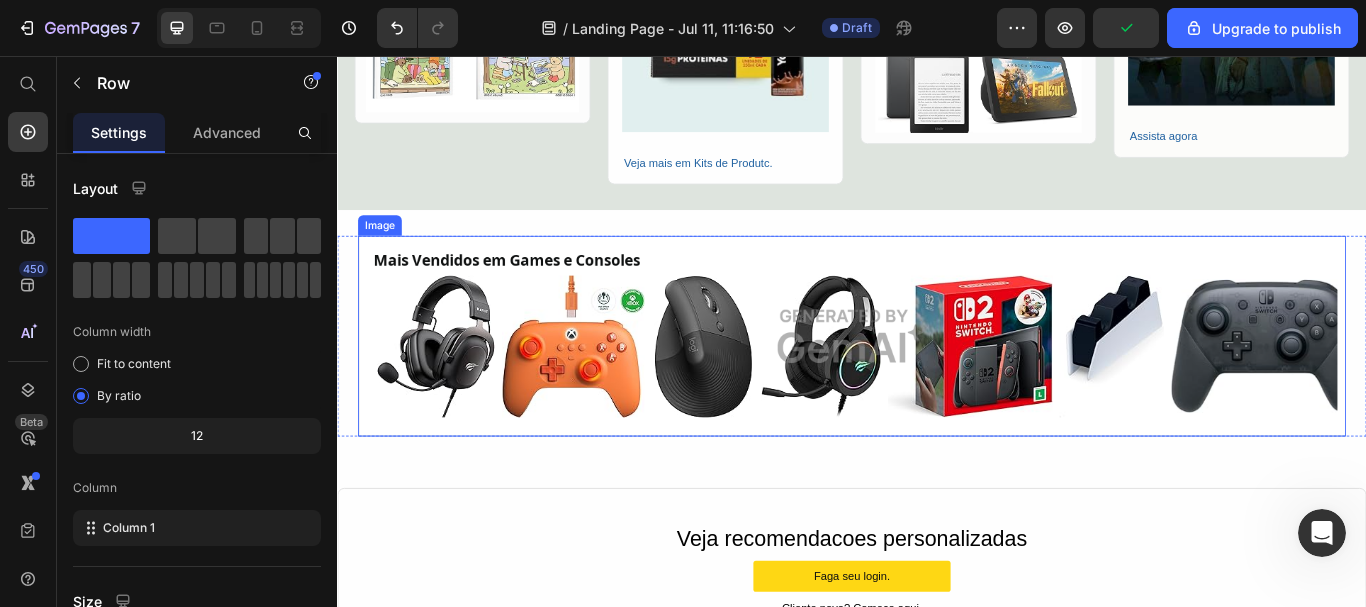 click at bounding box center (937, 383) 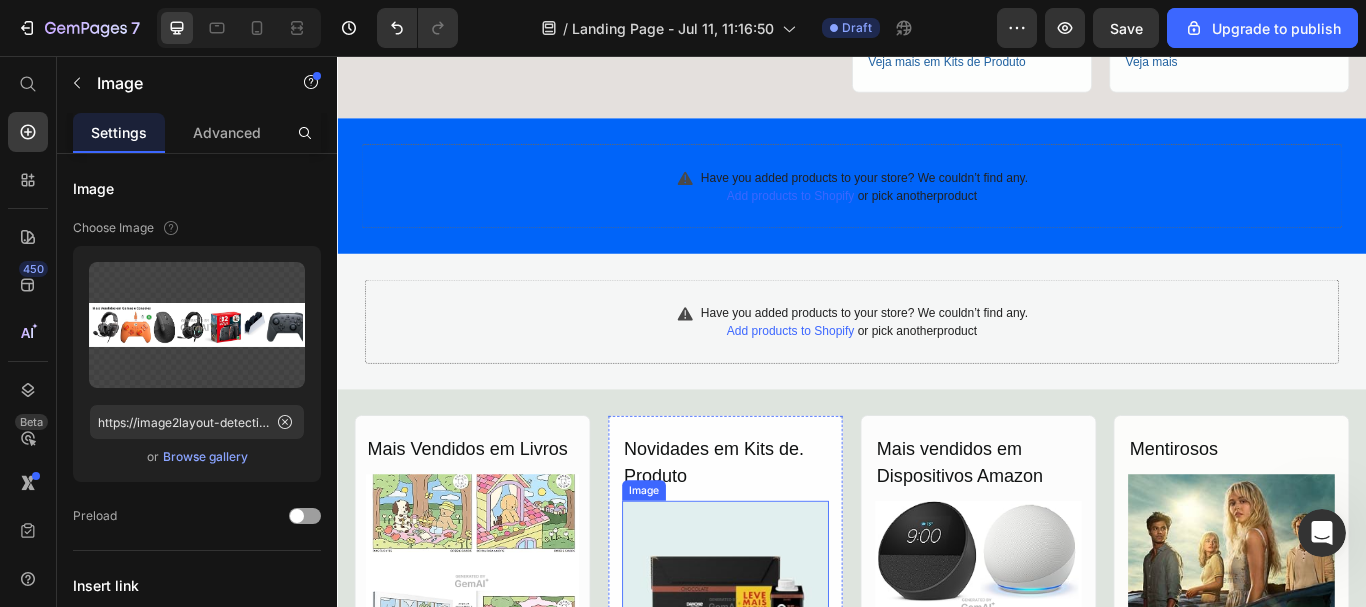 scroll, scrollTop: 3037, scrollLeft: 0, axis: vertical 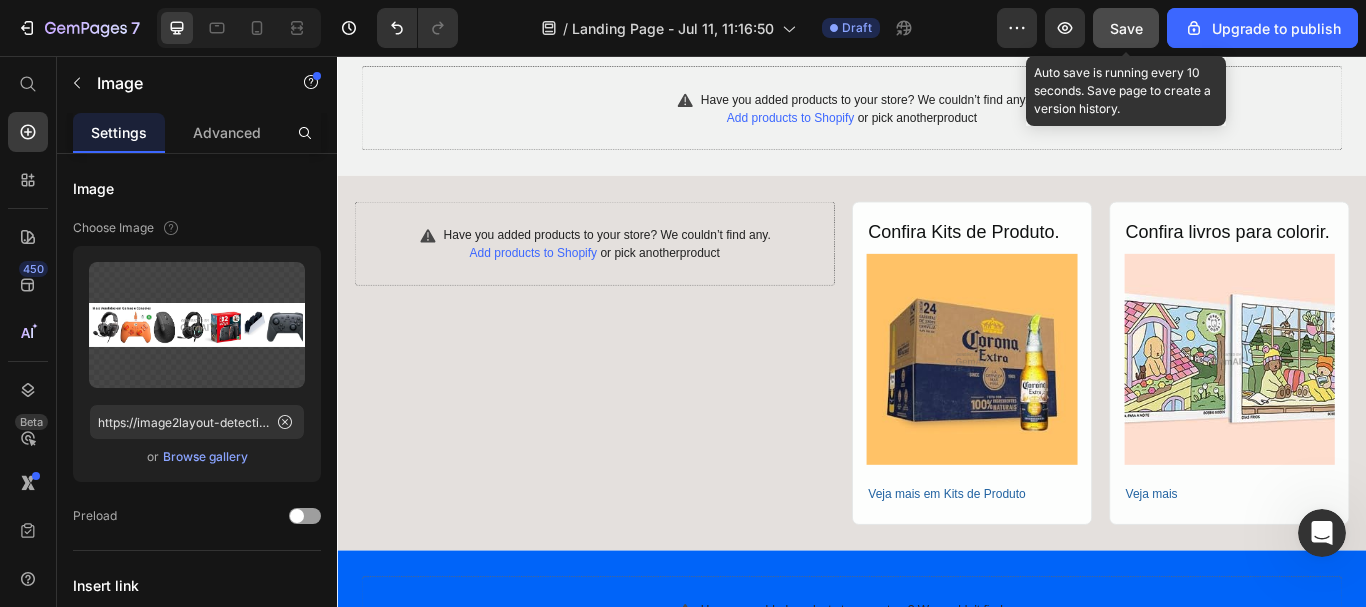 click on "Save" at bounding box center (1126, 28) 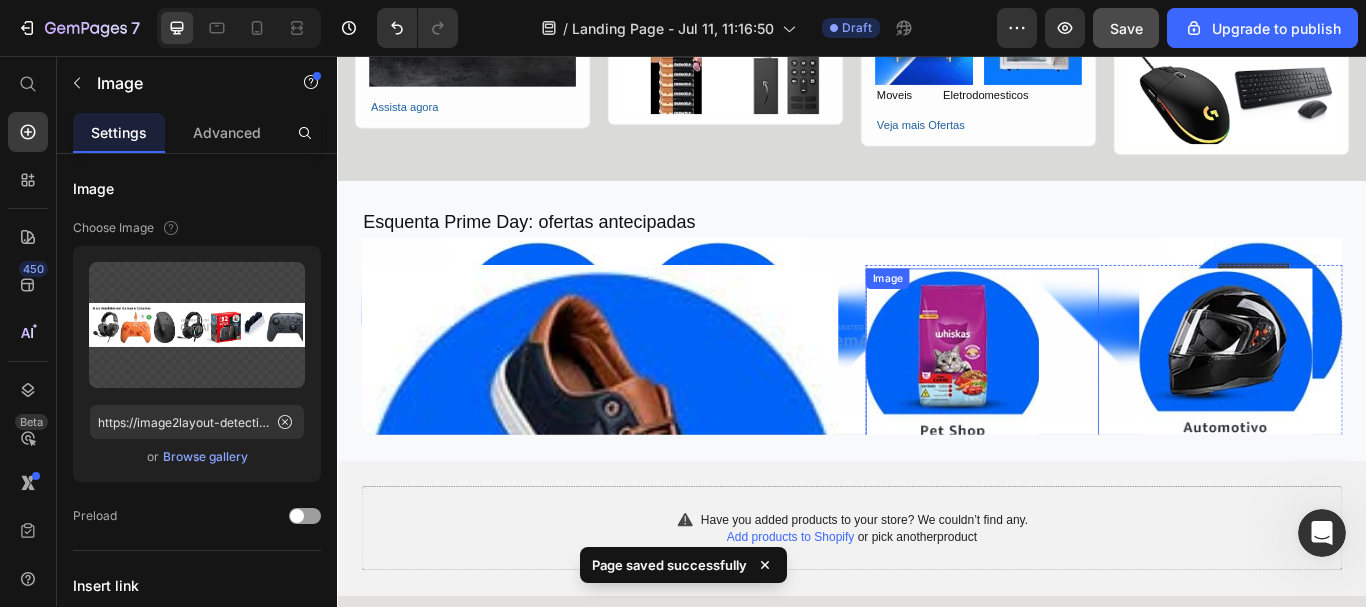 scroll, scrollTop: 2537, scrollLeft: 0, axis: vertical 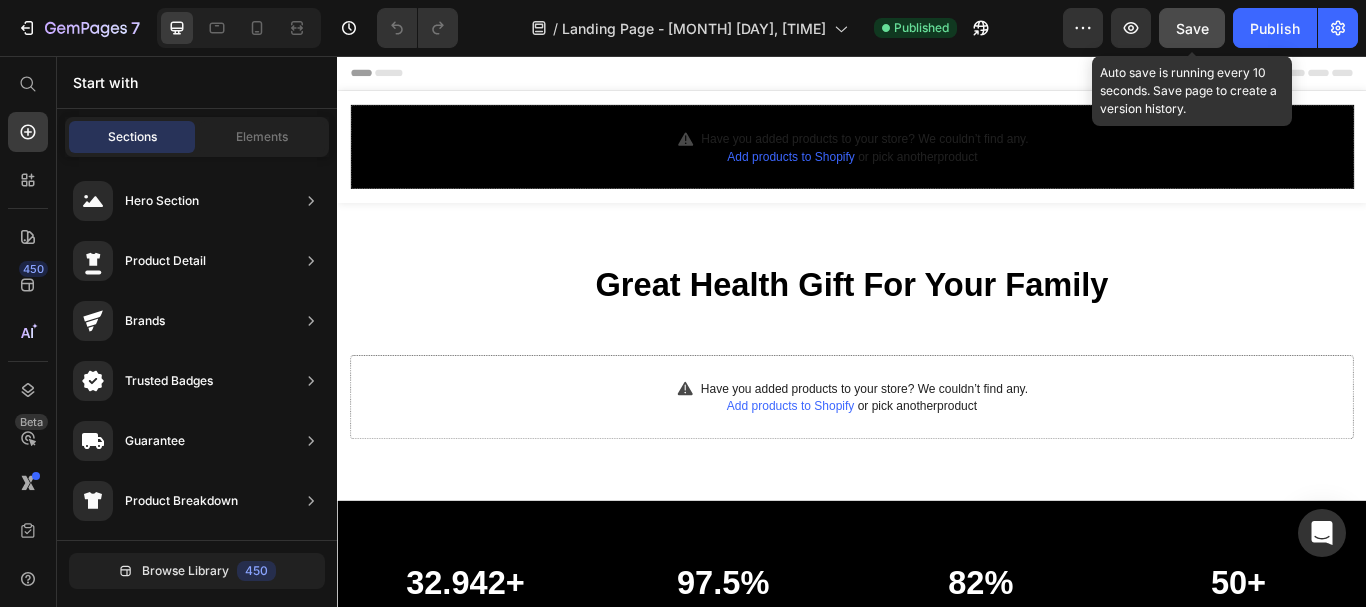 click on "Save" at bounding box center [1192, 28] 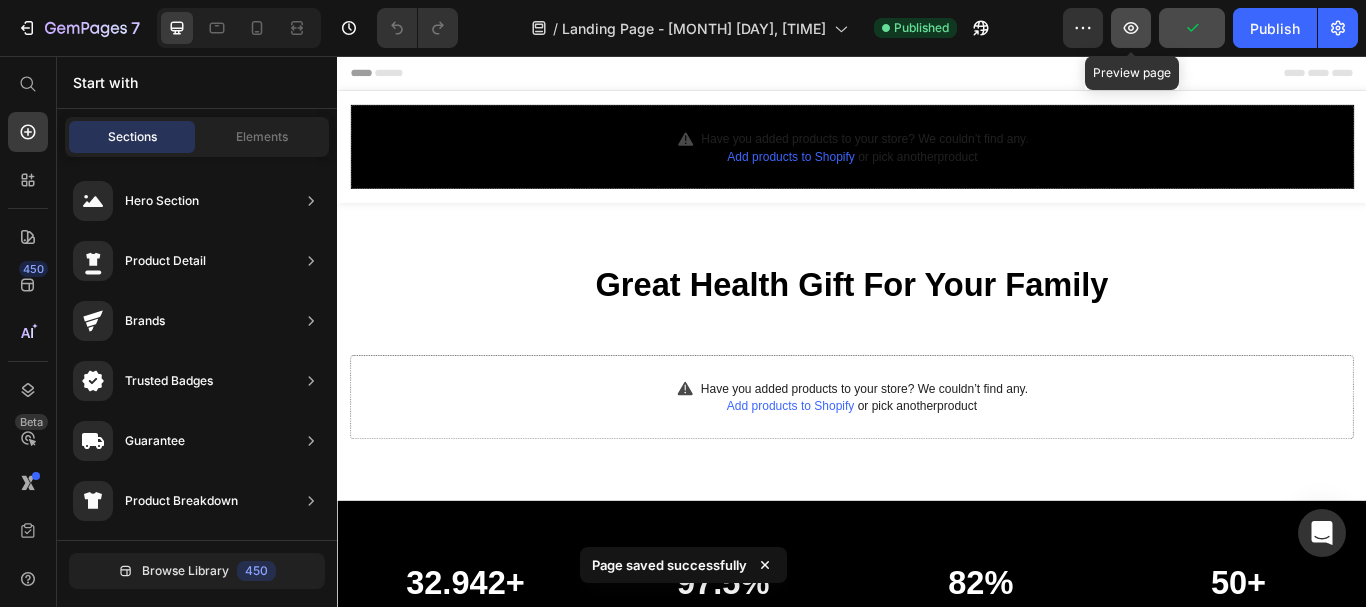 click 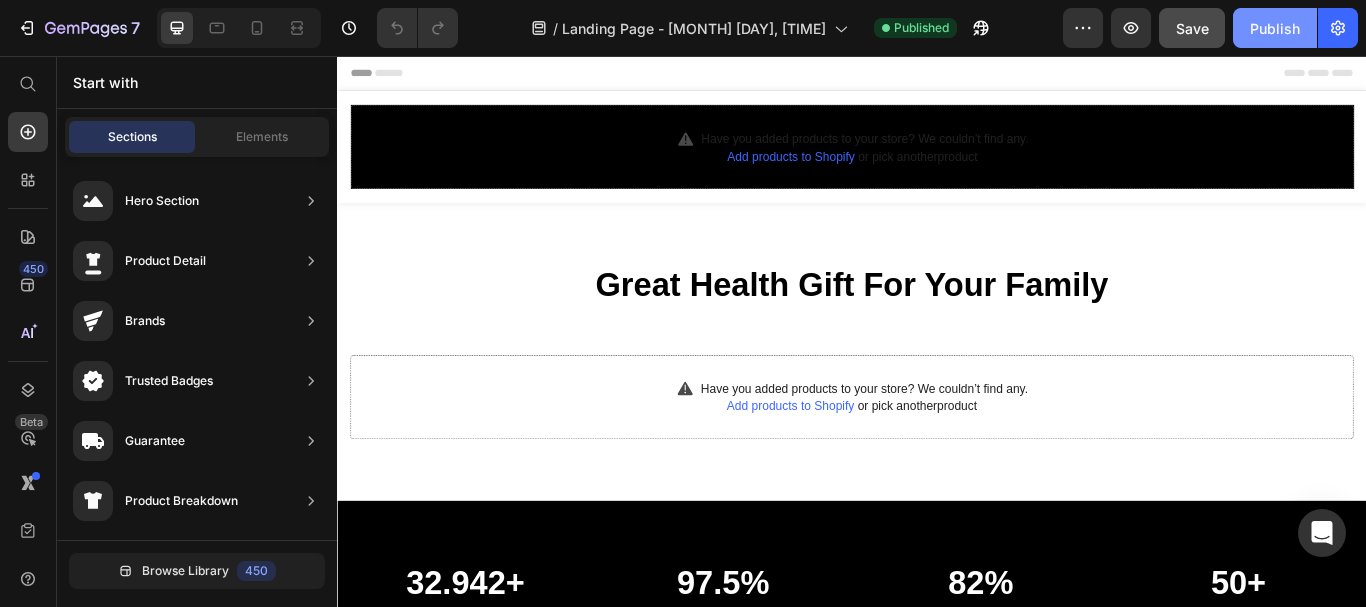 click on "Publish" at bounding box center (1275, 28) 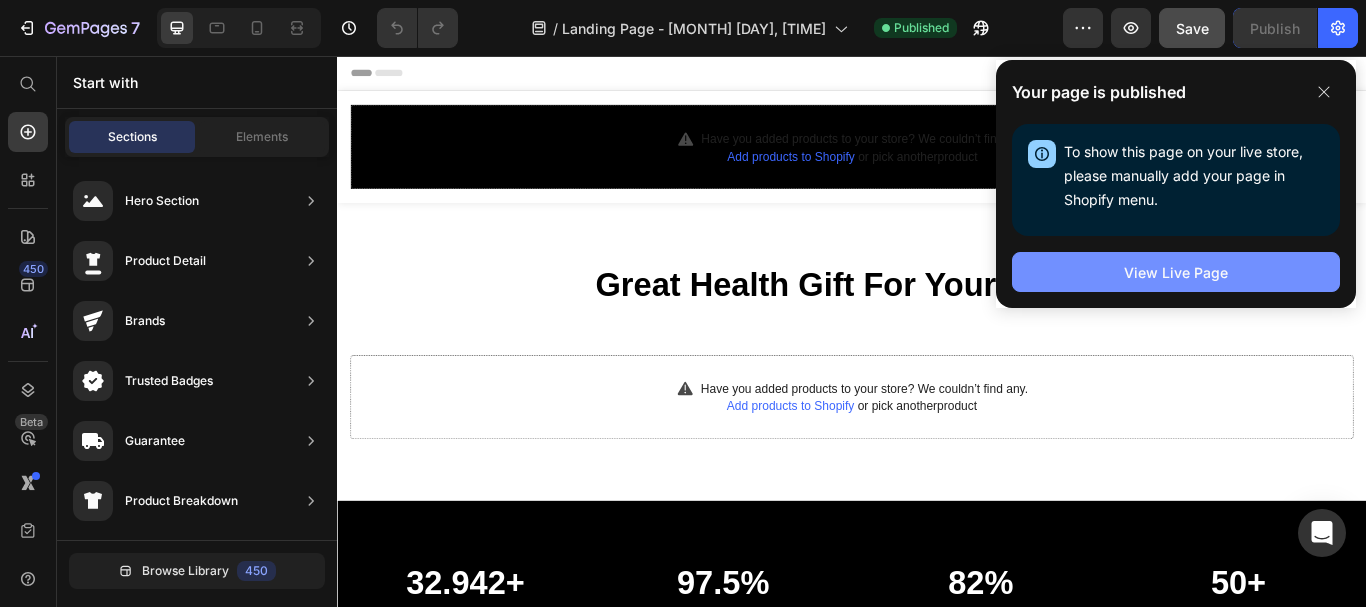 click on "View Live Page" at bounding box center (1176, 272) 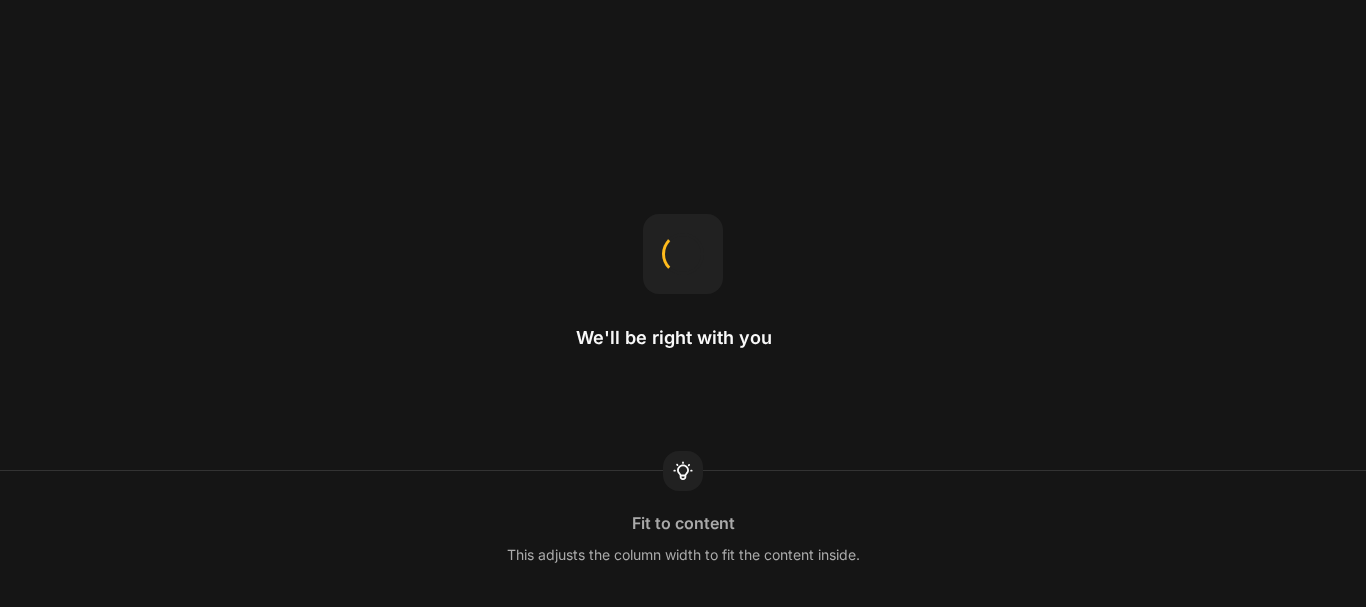 scroll, scrollTop: 0, scrollLeft: 0, axis: both 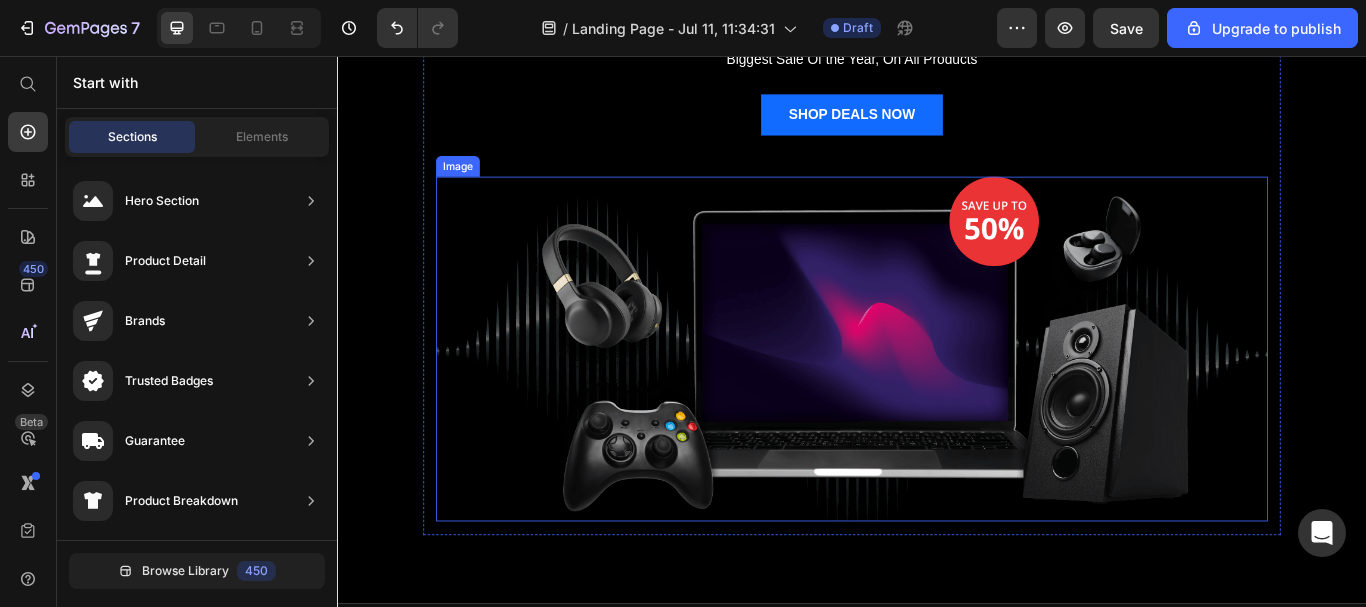 click at bounding box center (937, 398) 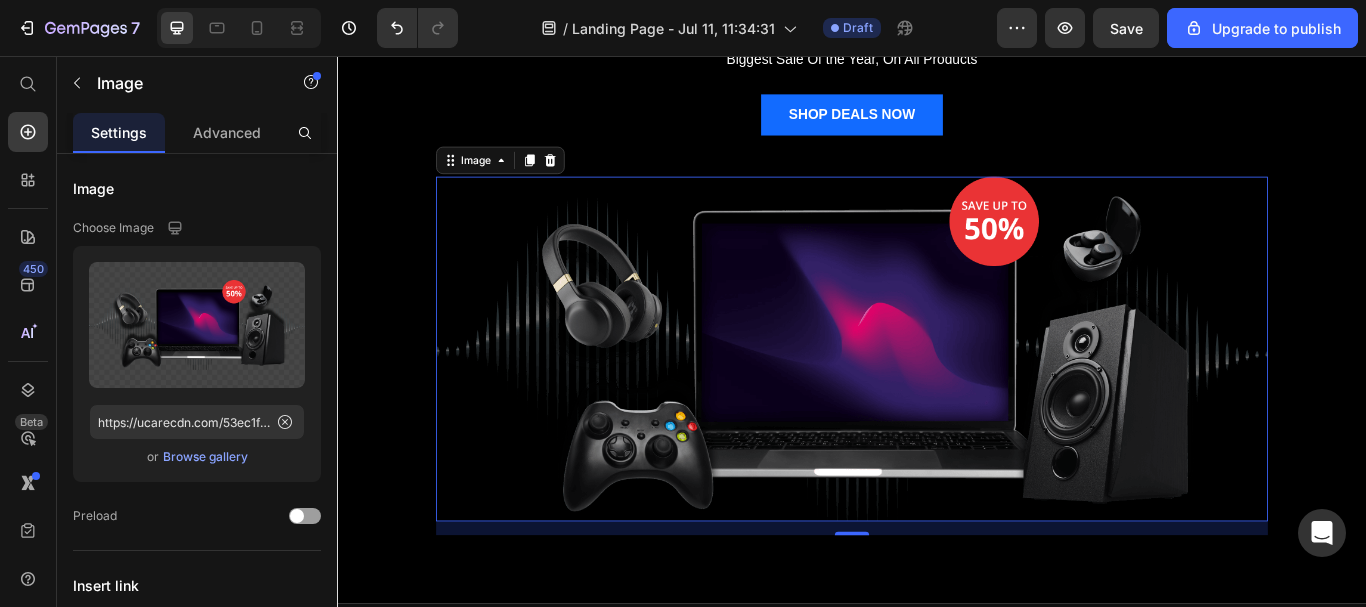 click at bounding box center [937, 398] 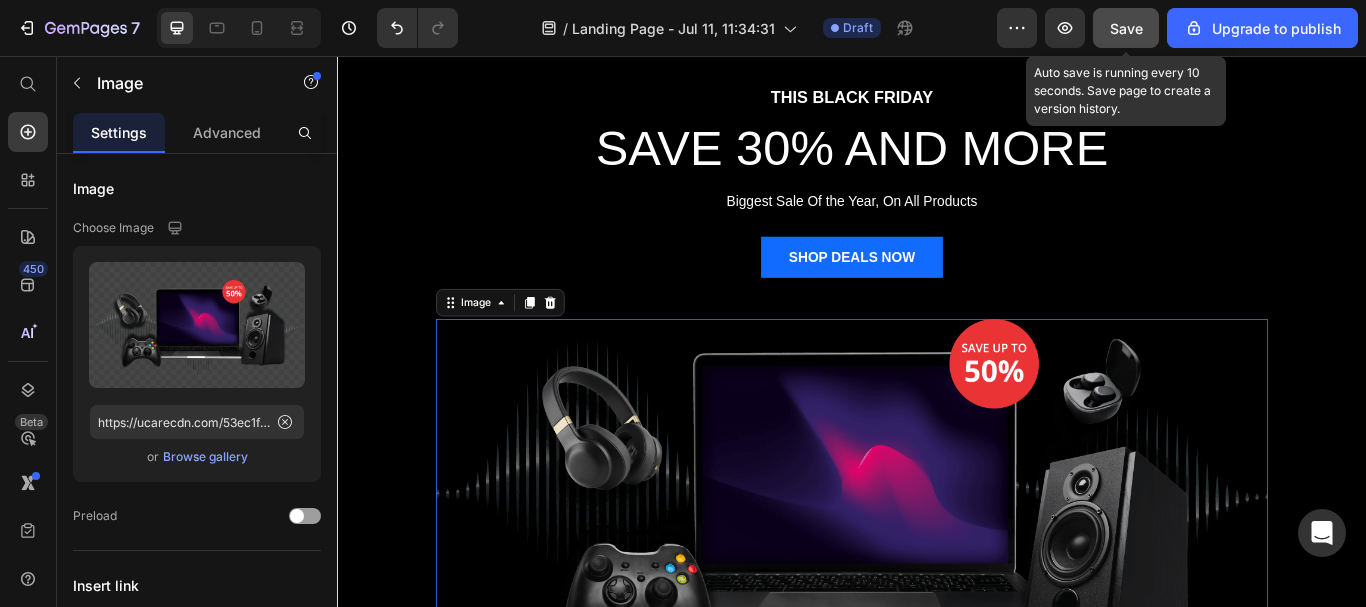 click on "Save" 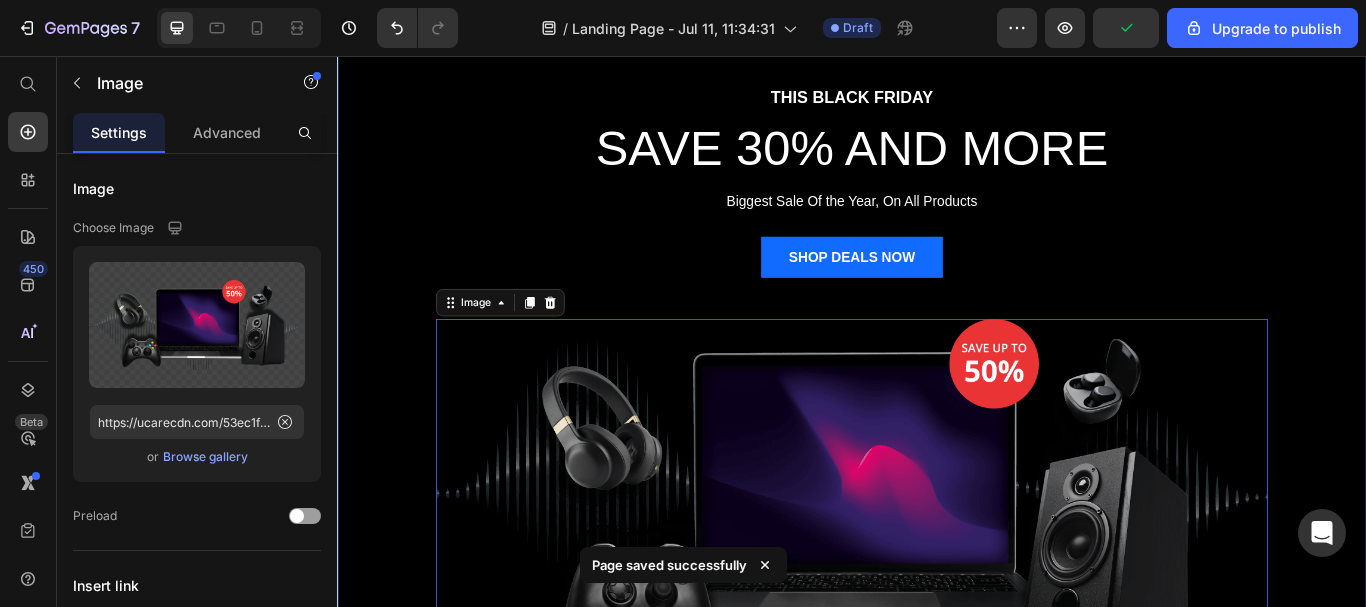 scroll, scrollTop: 0, scrollLeft: 0, axis: both 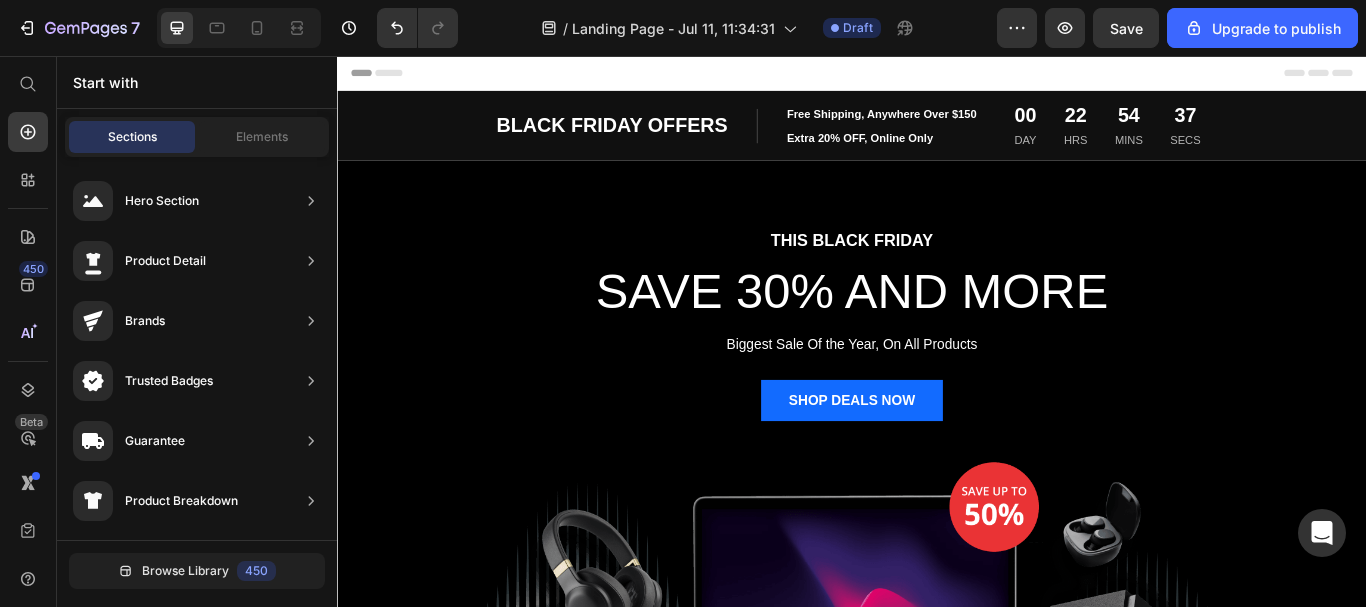 click on "Header" at bounding box center [394, 76] 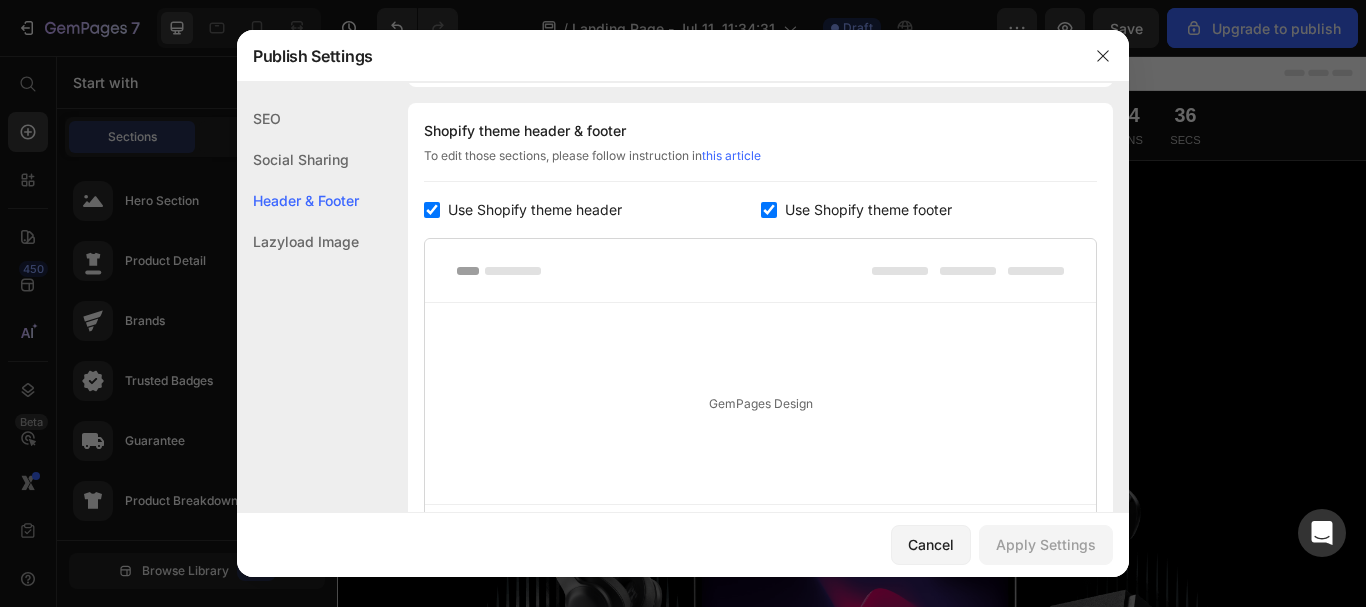 scroll, scrollTop: 937, scrollLeft: 0, axis: vertical 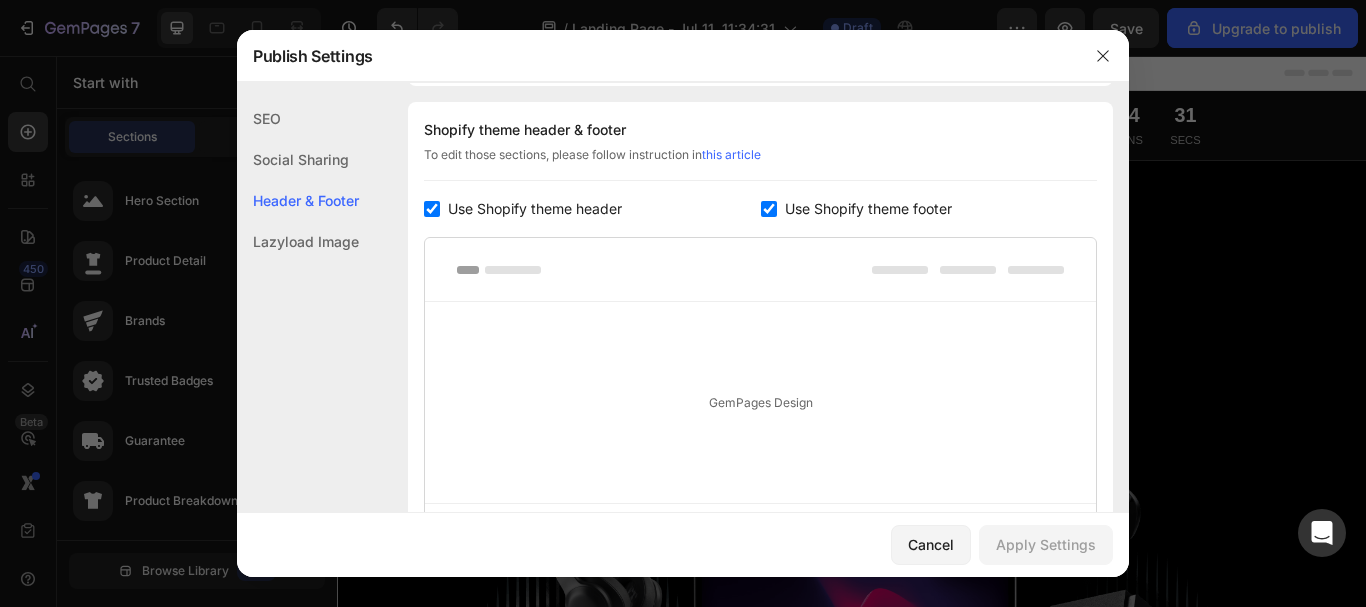 click 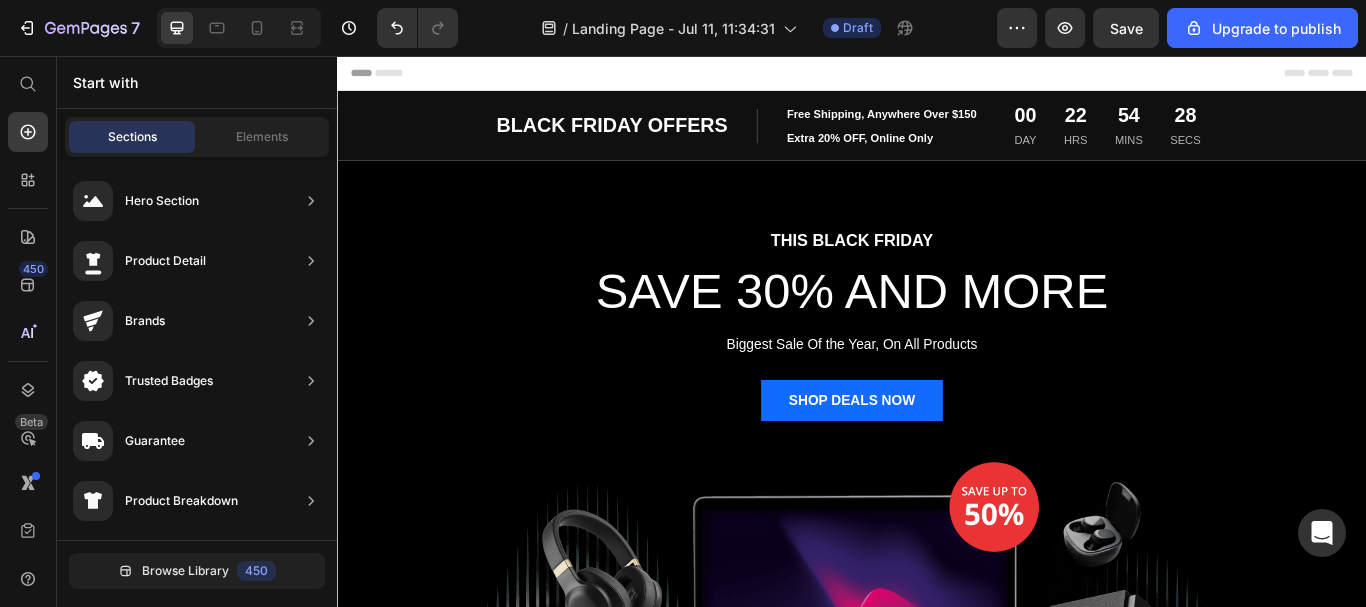 click on "Sections" at bounding box center [132, 137] 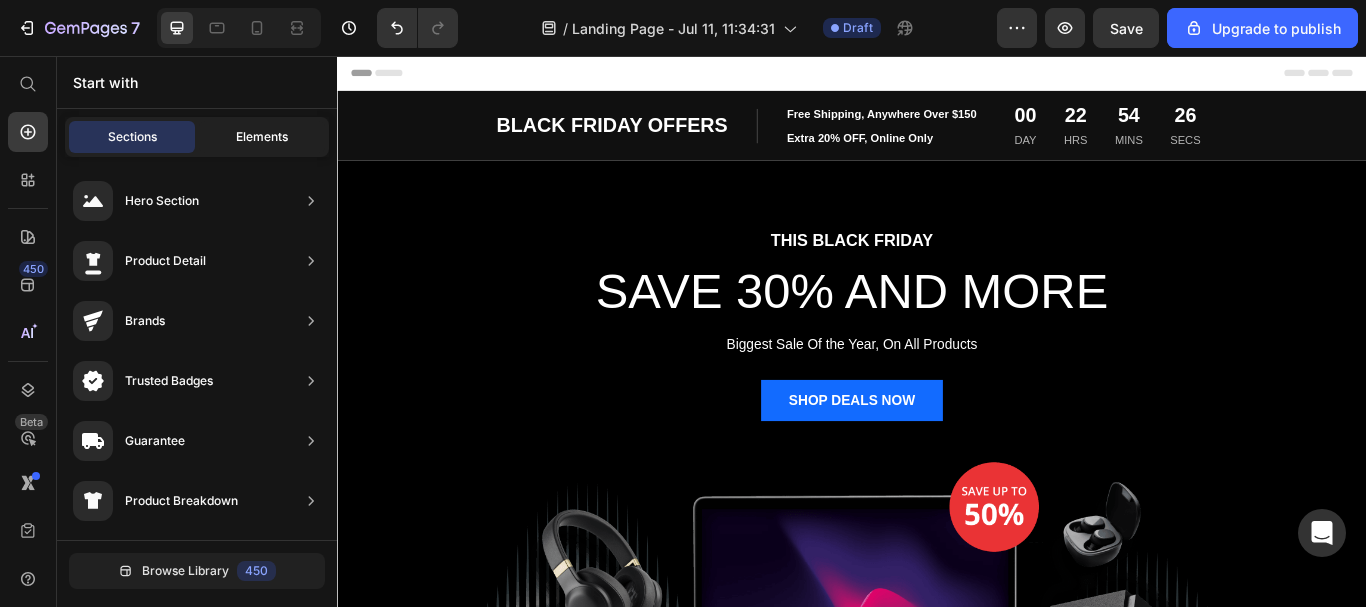 click on "Elements" 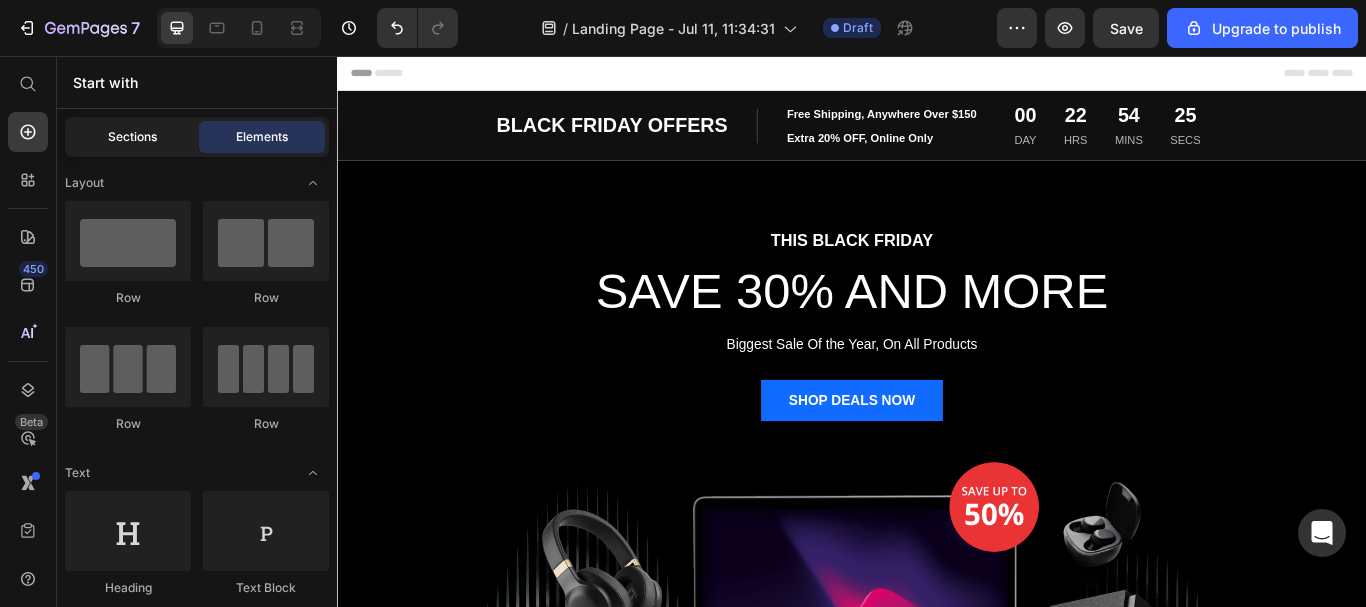 click on "Sections" 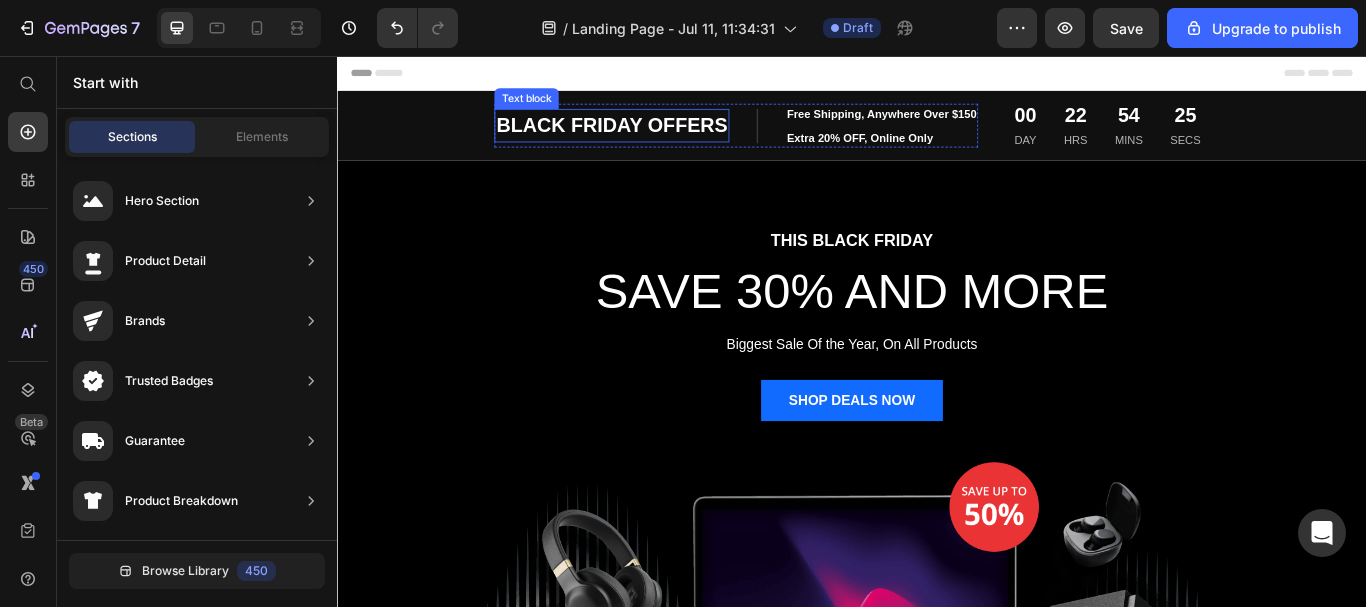 click on "BLACK FRIDAY OFFERS Text block Image Free Shipping, Anywhere Over $150 Text block Extra 20% OFF, Online Only Text block Row Row 00 DAY 22 HRS 54 MINS 25 SECS CountDown Timer Row Section 1" at bounding box center [937, 137] 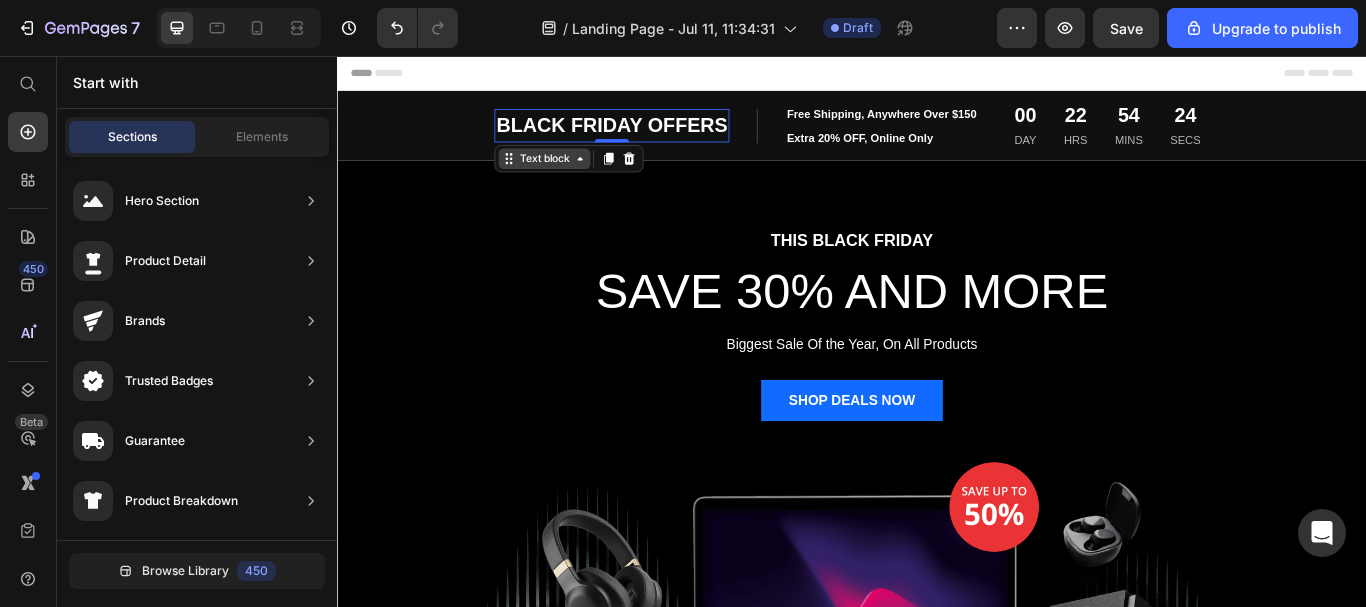 scroll, scrollTop: 0, scrollLeft: 0, axis: both 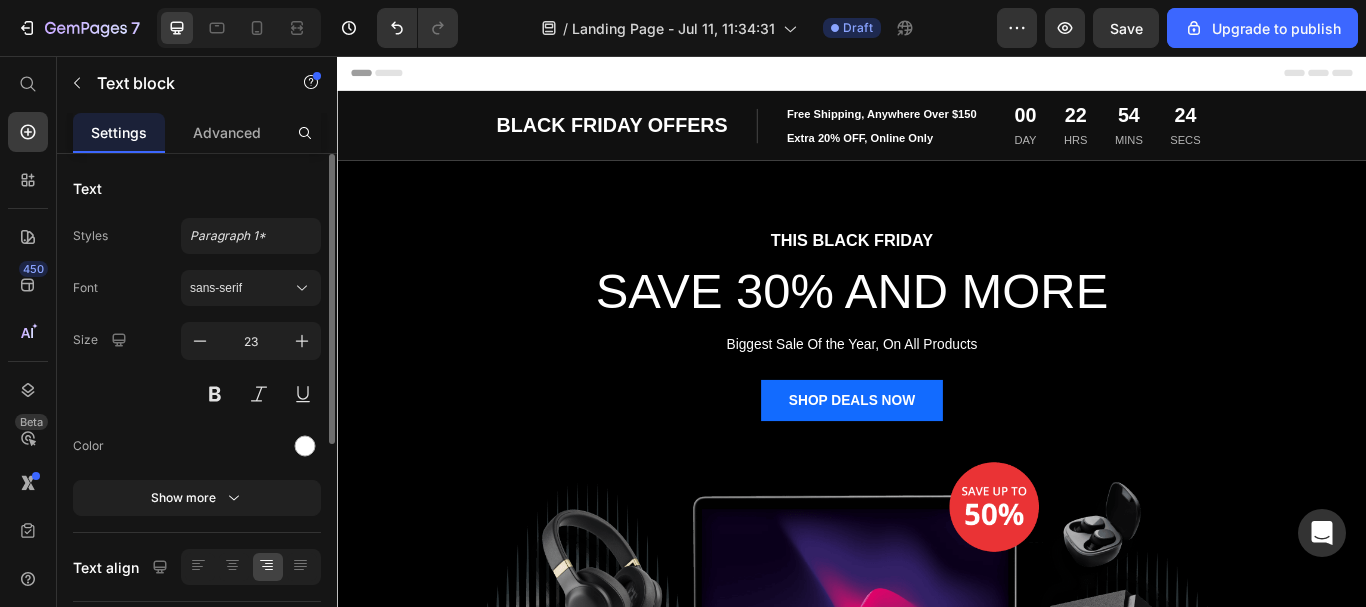 click on "Header" at bounding box center (937, 76) 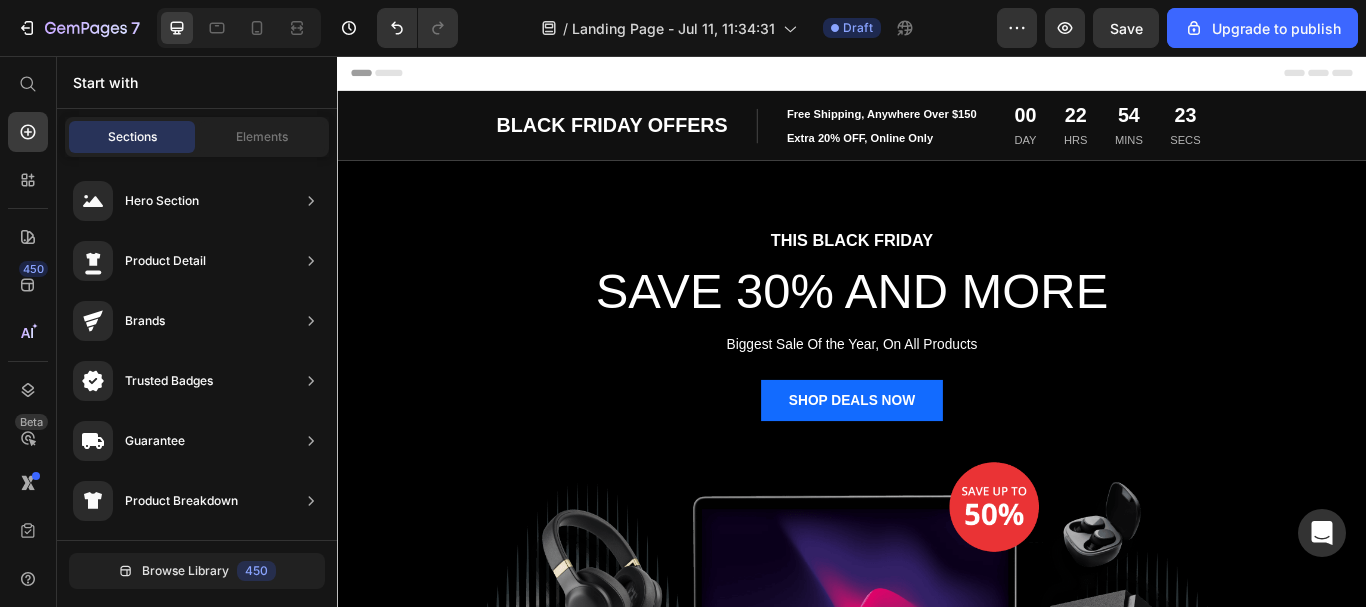 click on "Header" at bounding box center [937, 76] 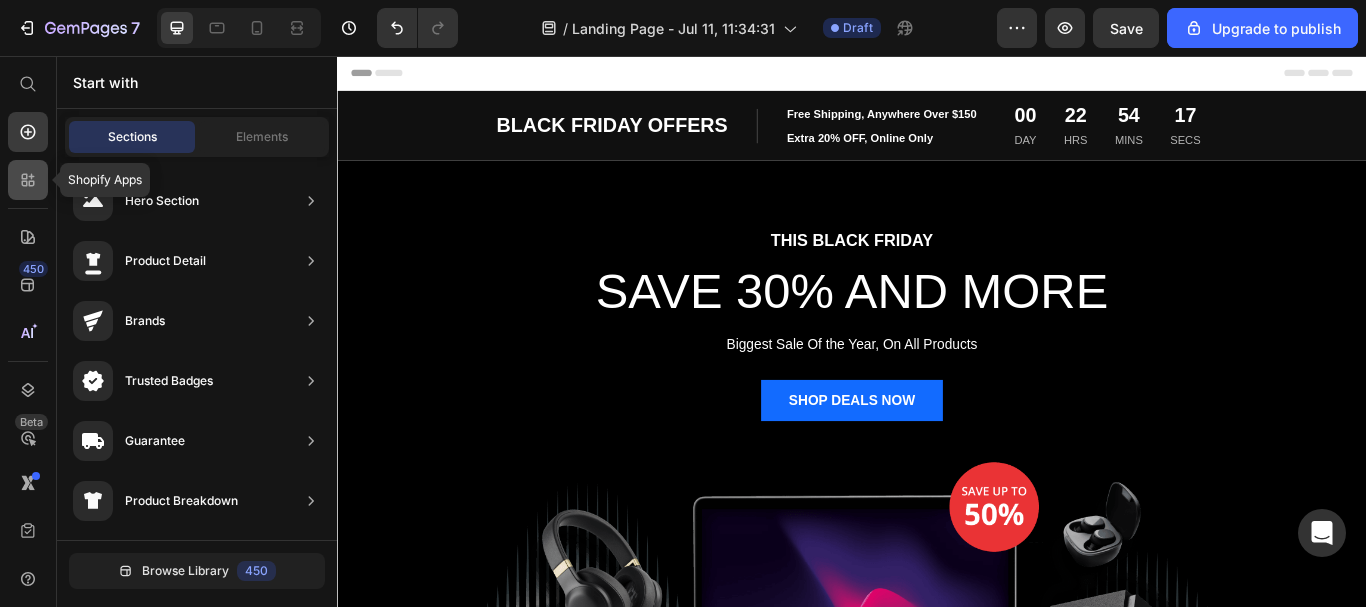 click 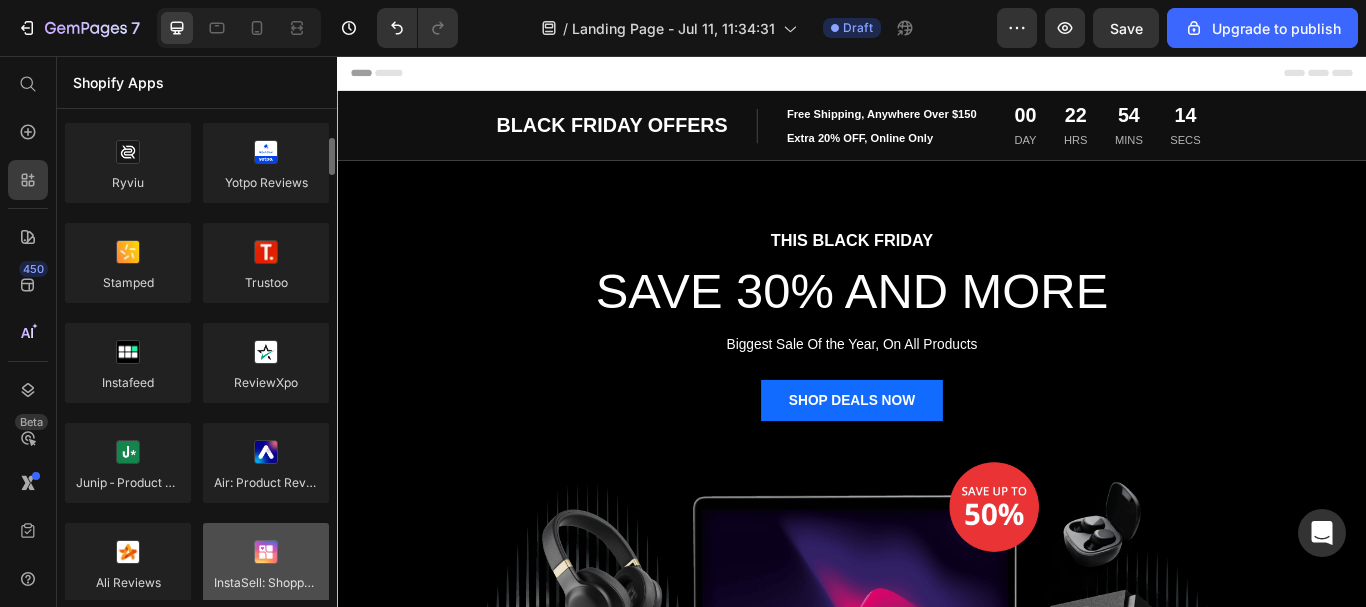 scroll, scrollTop: 501, scrollLeft: 0, axis: vertical 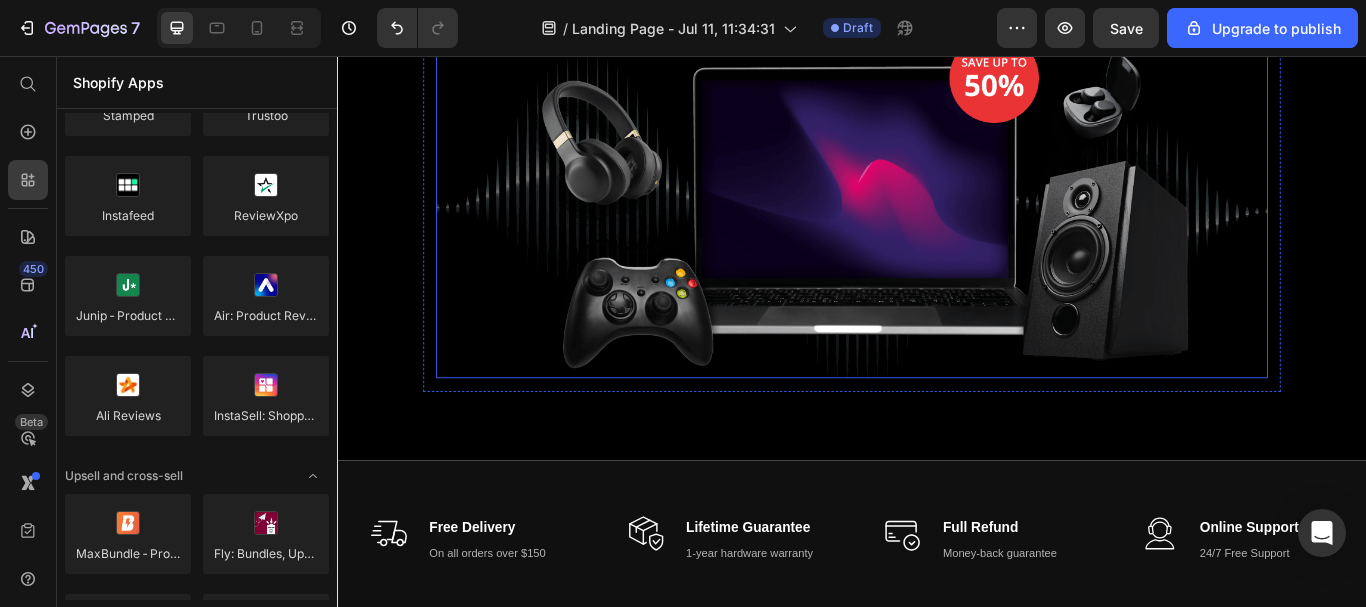 click at bounding box center [937, 231] 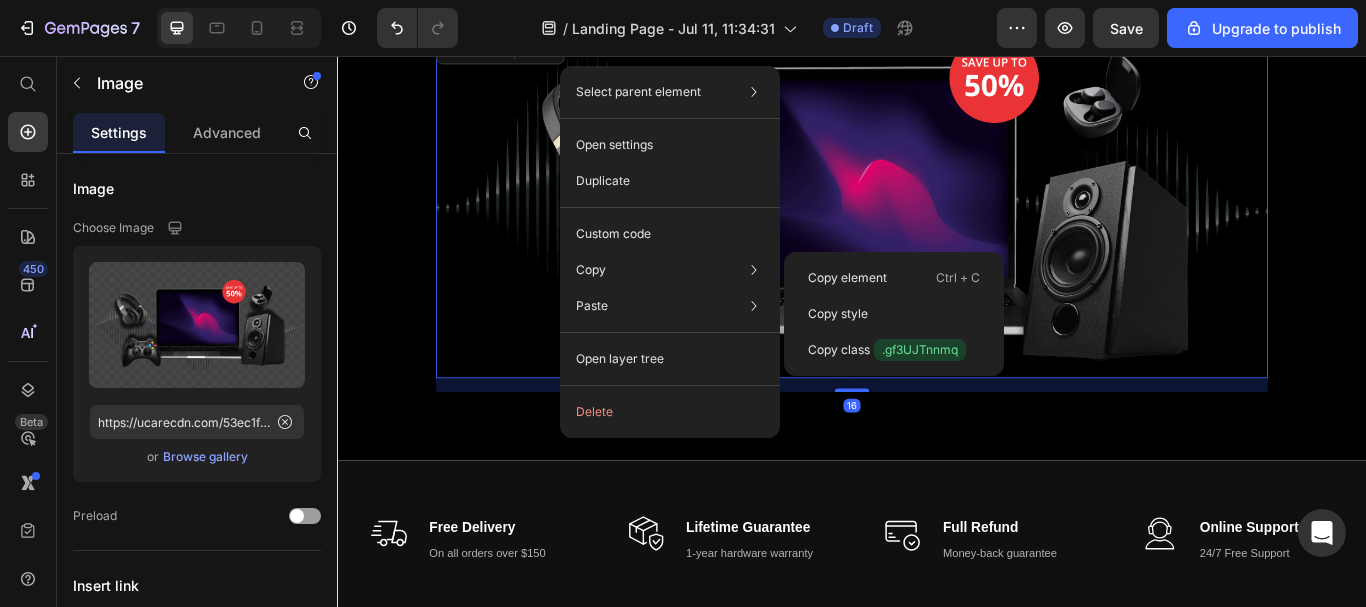 click on "Copy Copy element  Ctrl + C Copy style  Copy class  .gf3UJTnnmq" 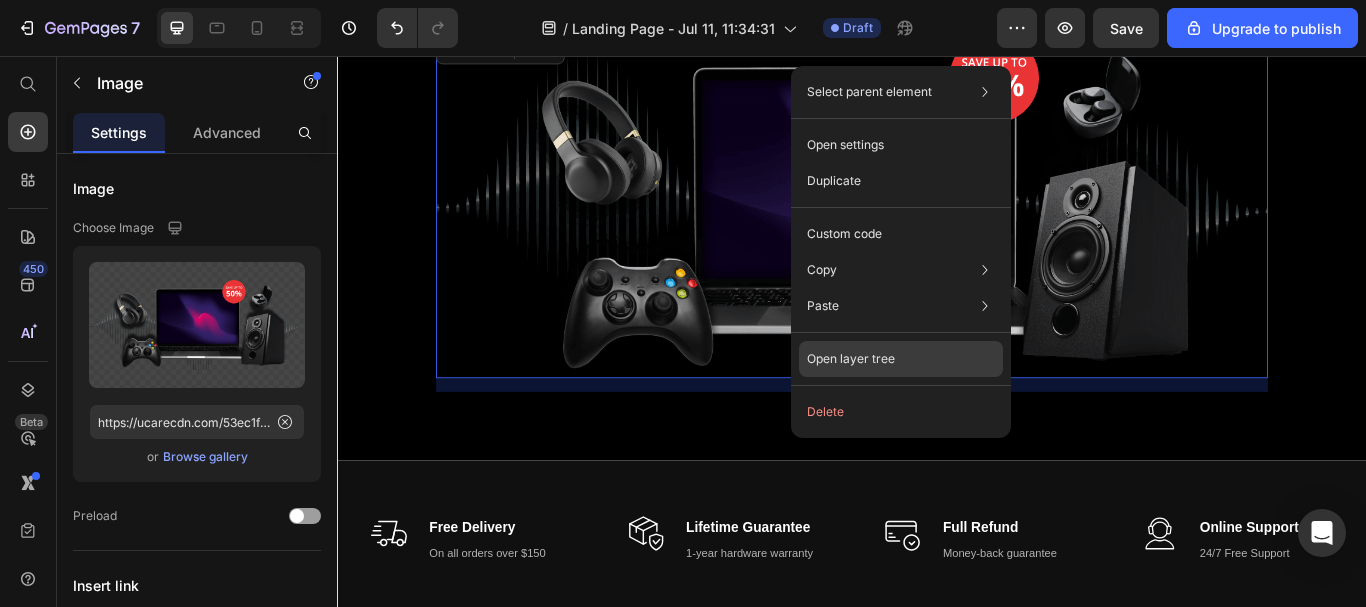 click on "Open layer tree" 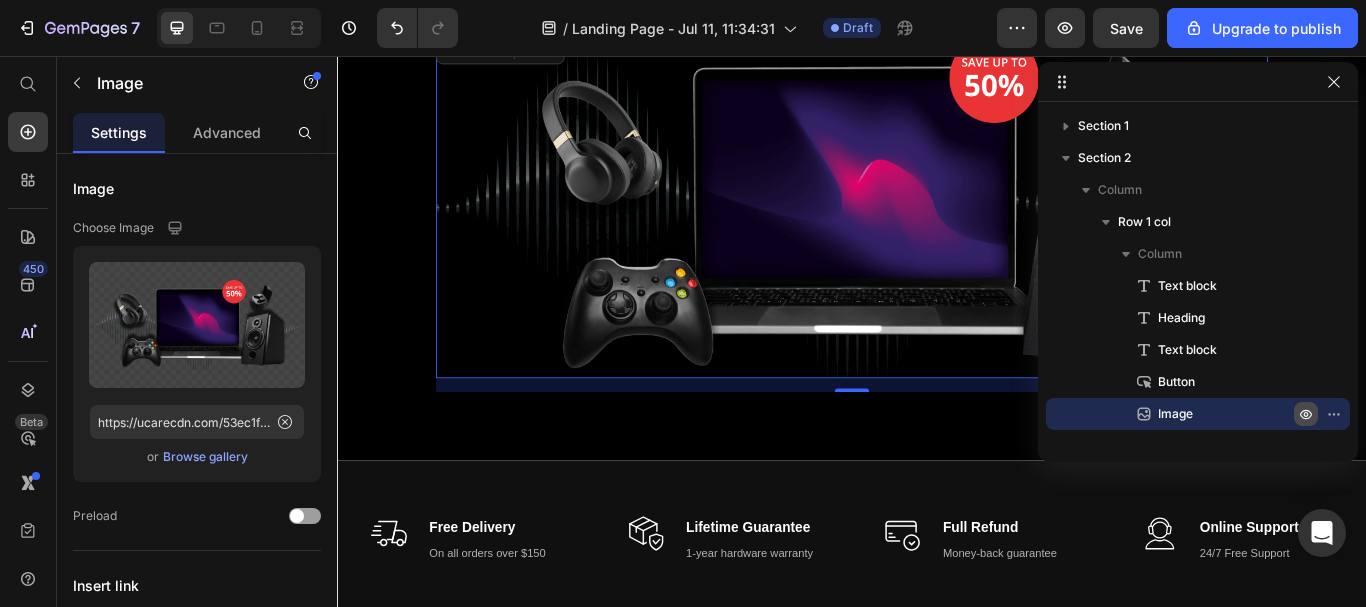 click 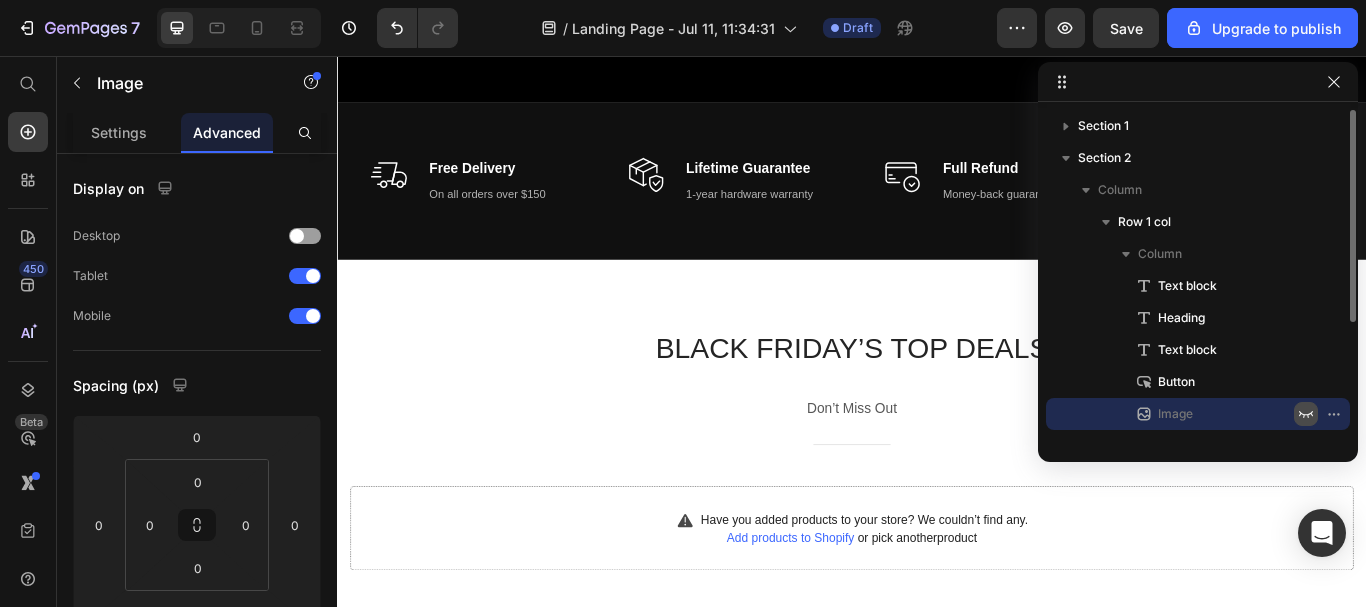 click 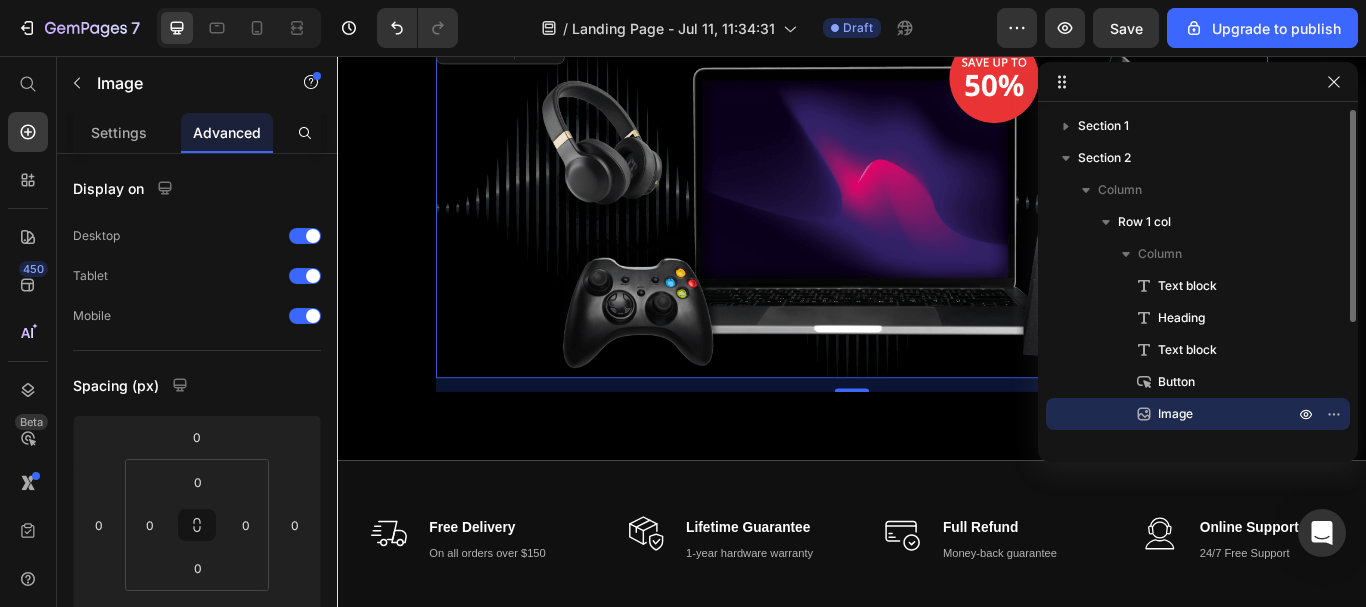 click on "Image" at bounding box center [1204, 414] 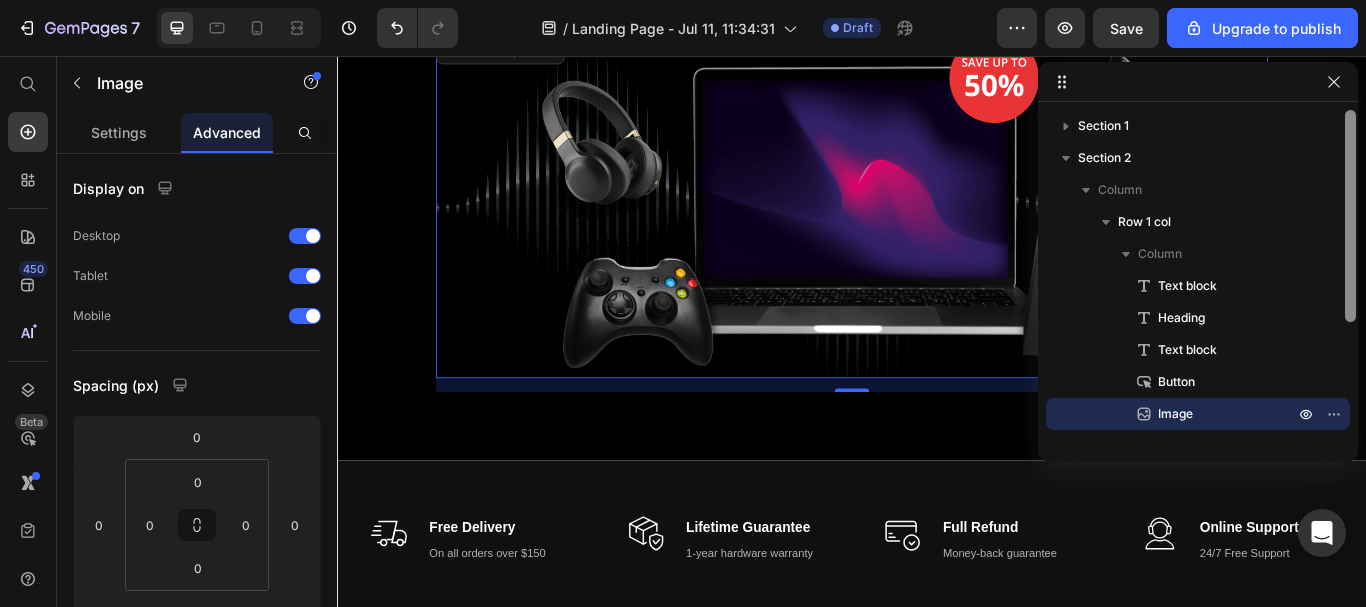 scroll, scrollTop: 182, scrollLeft: 0, axis: vertical 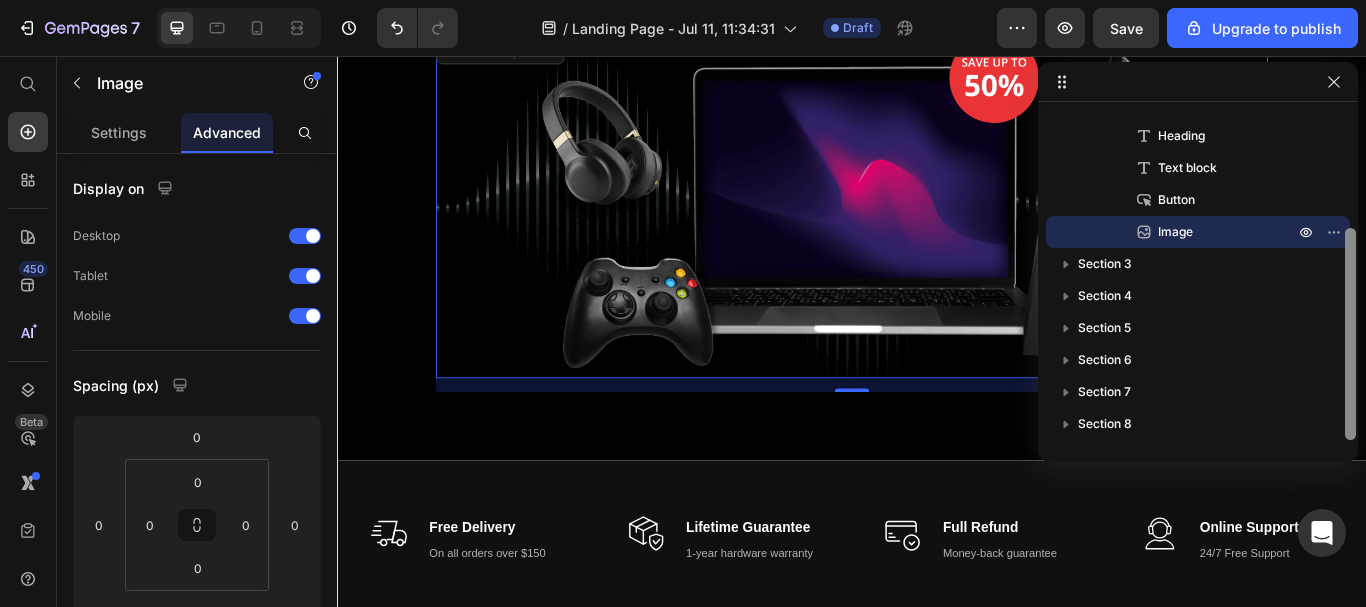 click 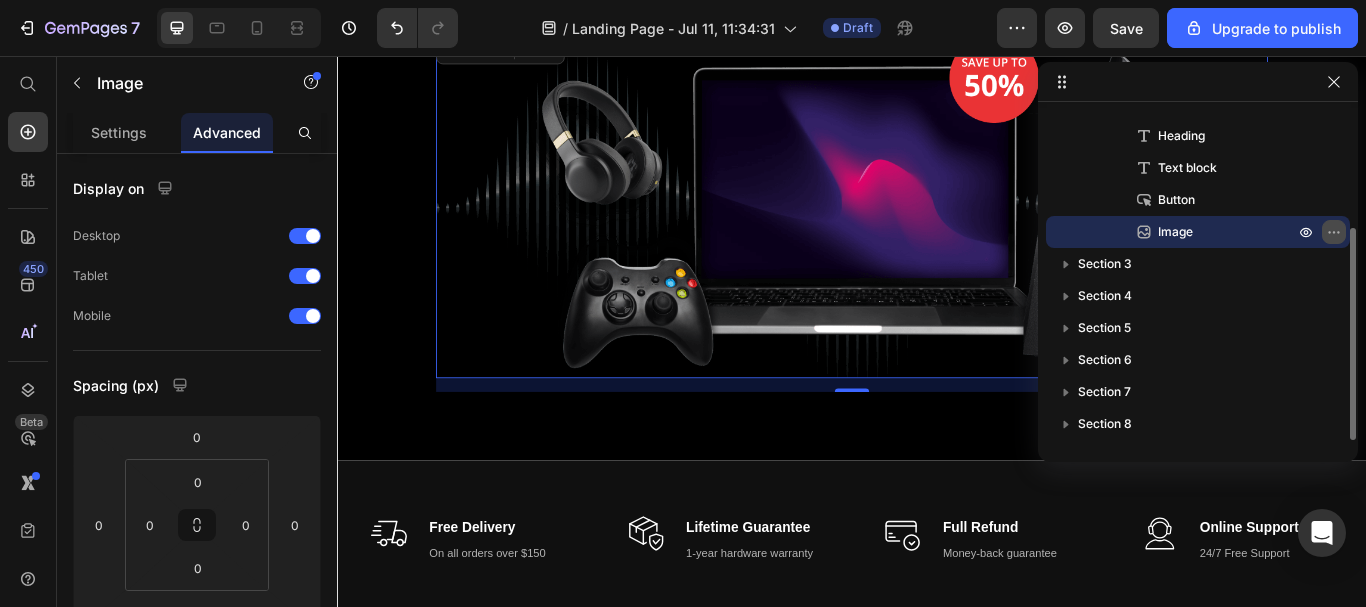 click 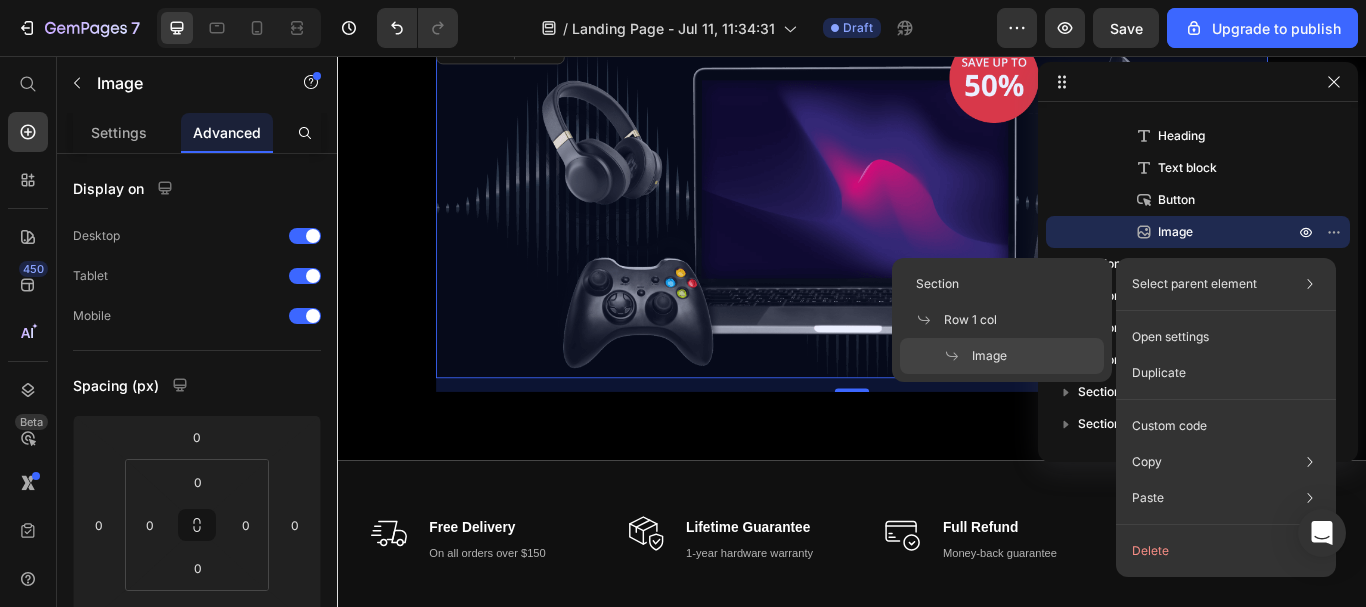 click on "Image" 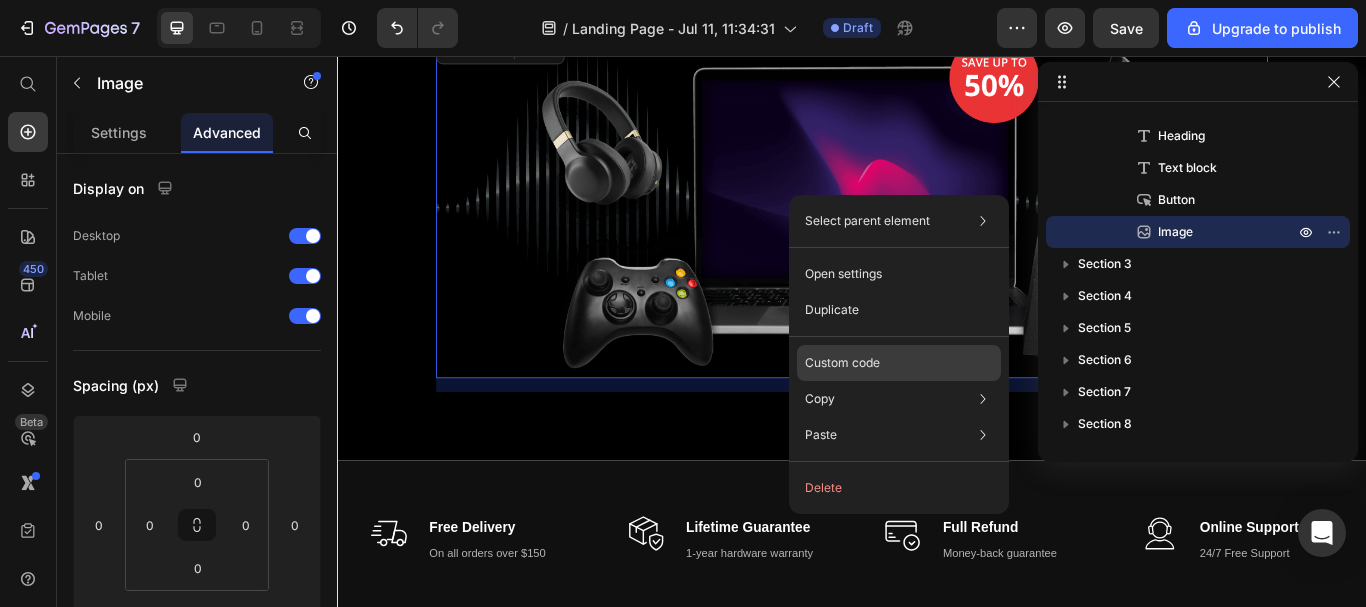 click on "Custom code" at bounding box center (842, 363) 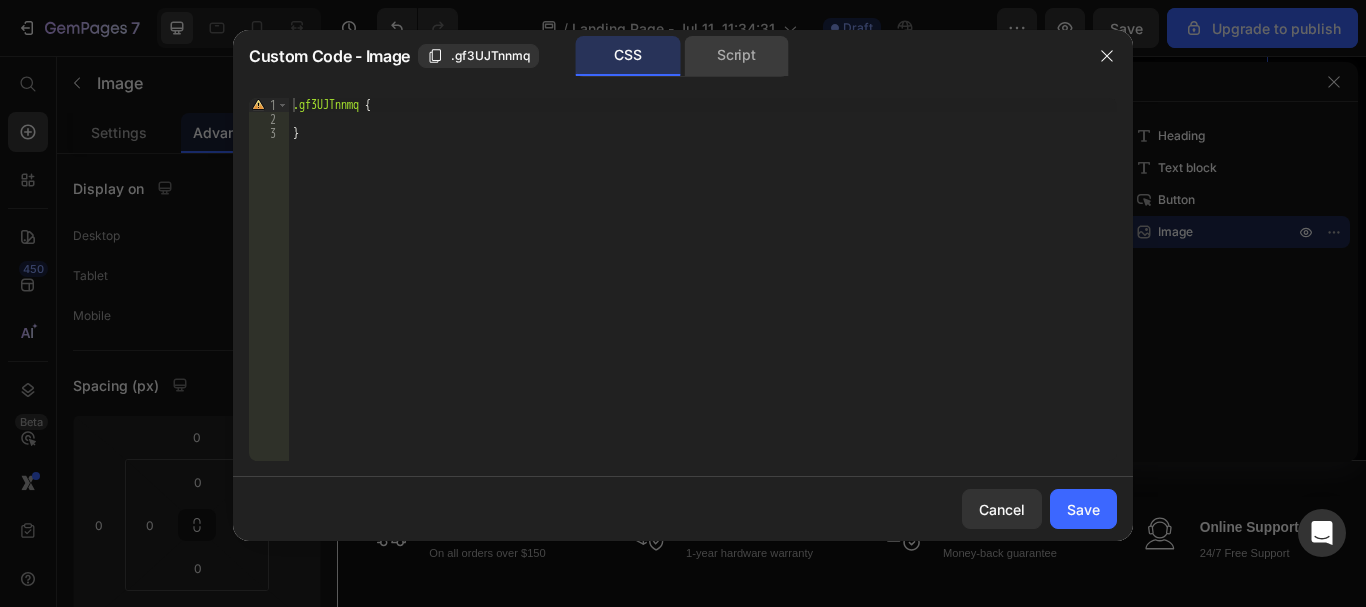 click on "Script" 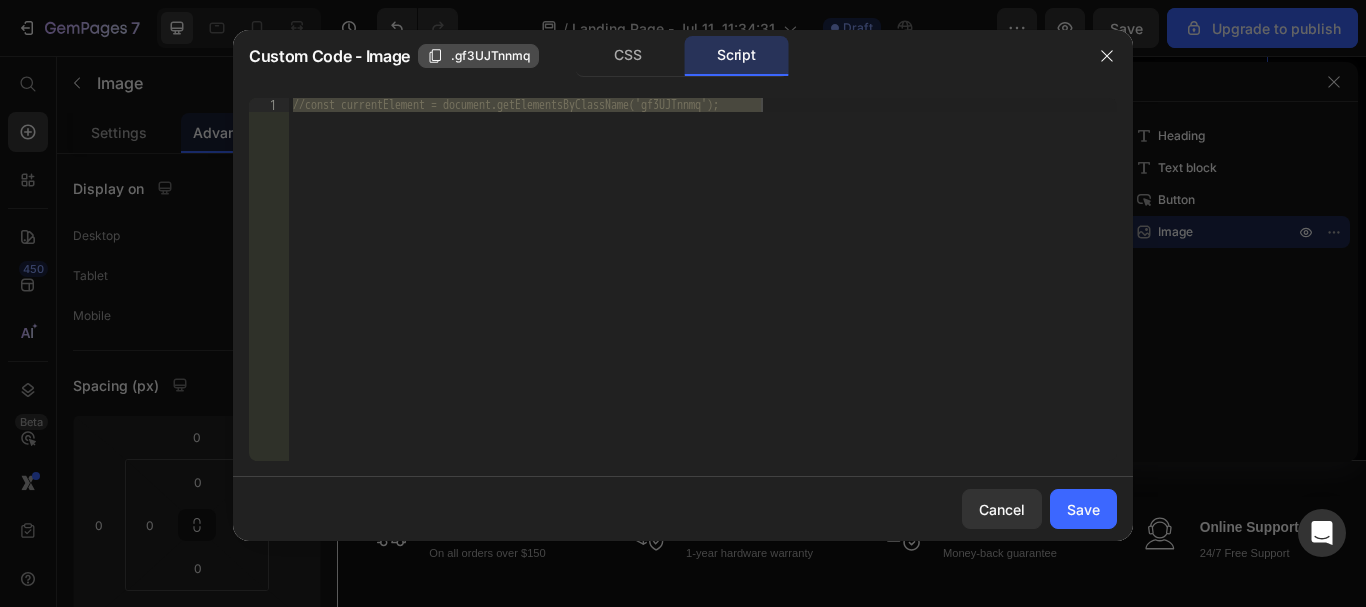 click on ".gf3UJTnnmq" 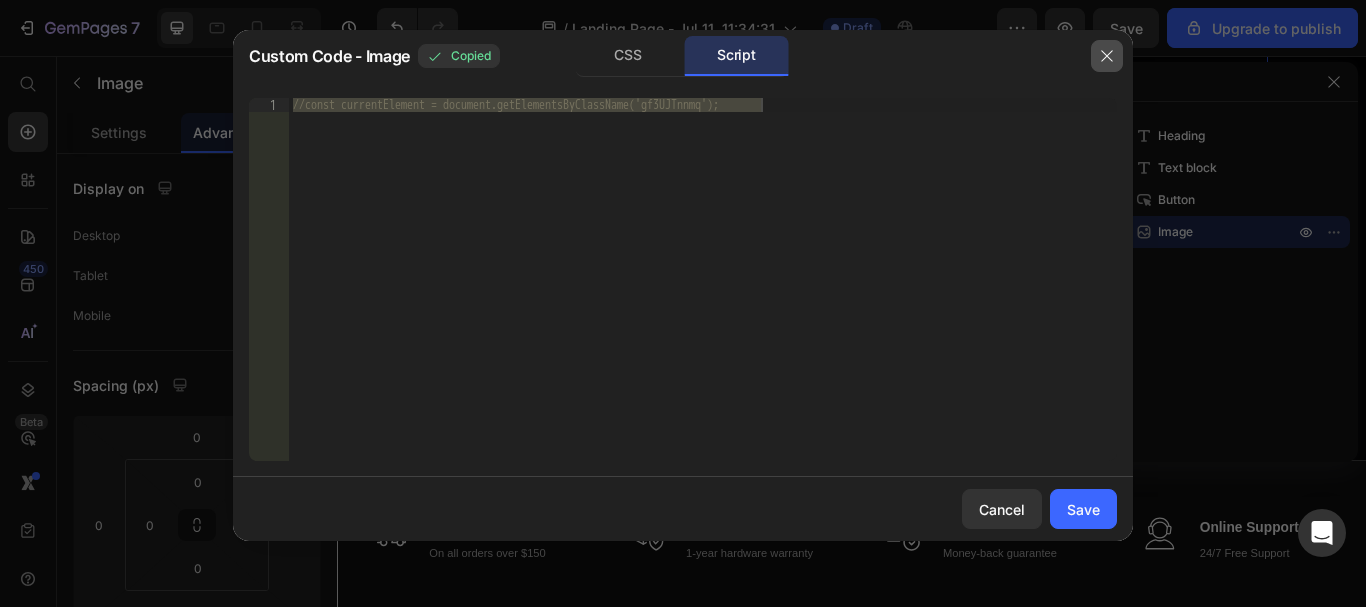click at bounding box center (1107, 56) 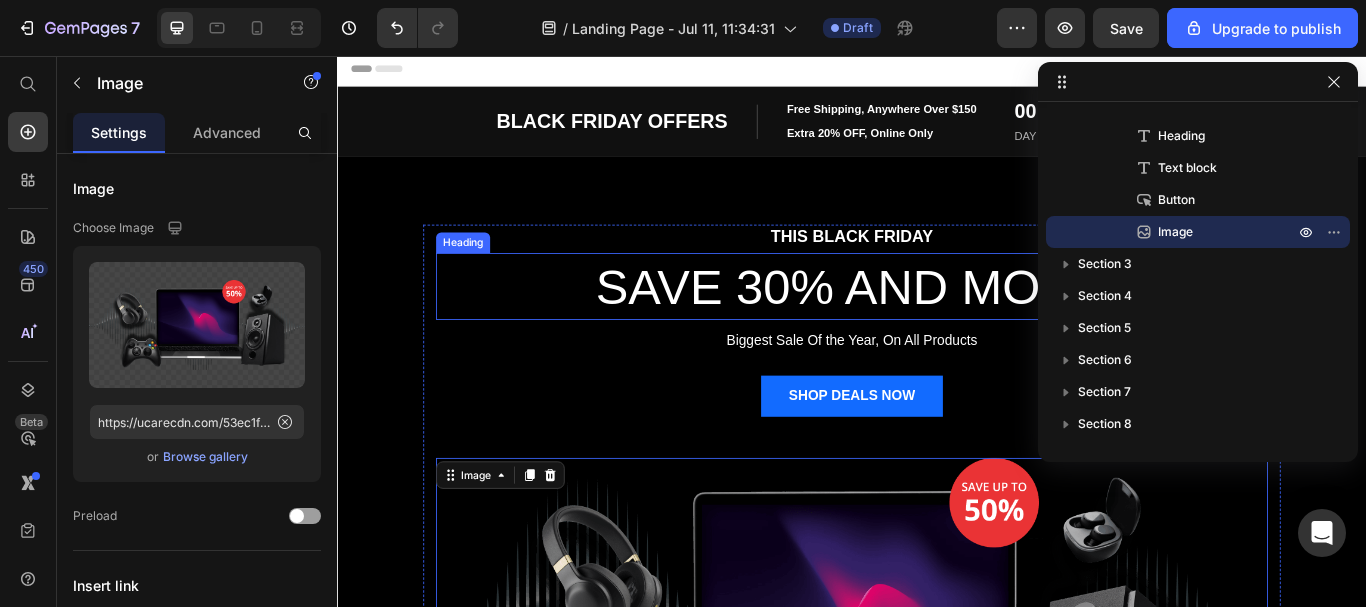 scroll, scrollTop: 0, scrollLeft: 0, axis: both 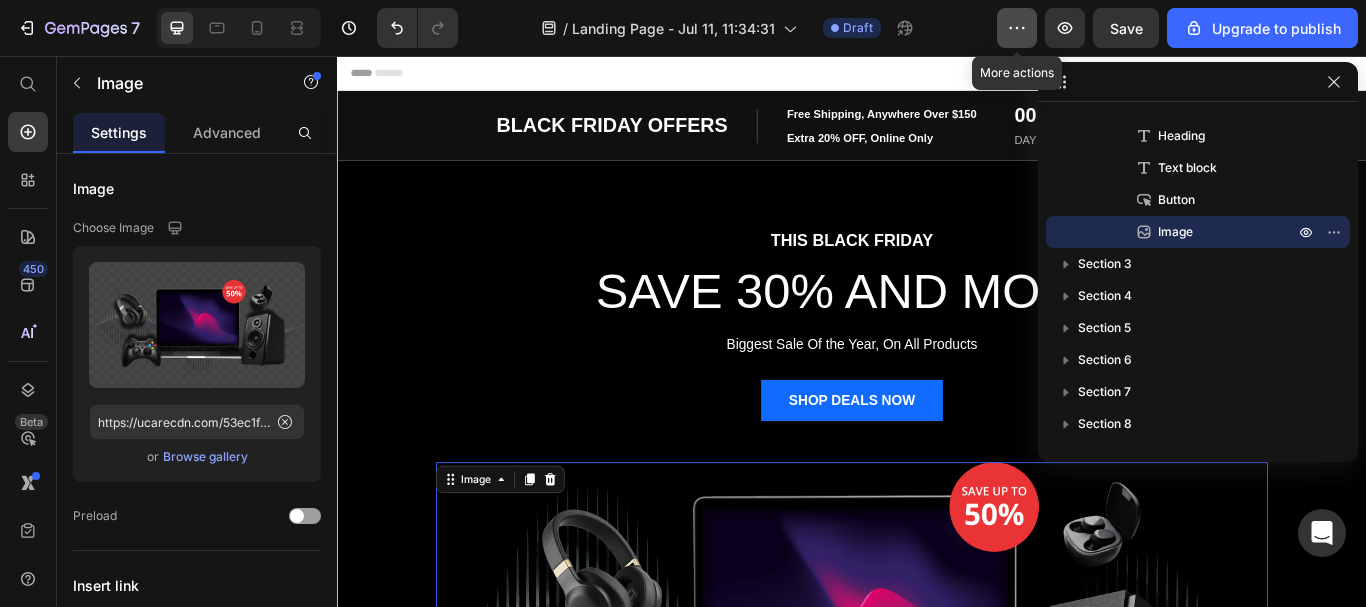click 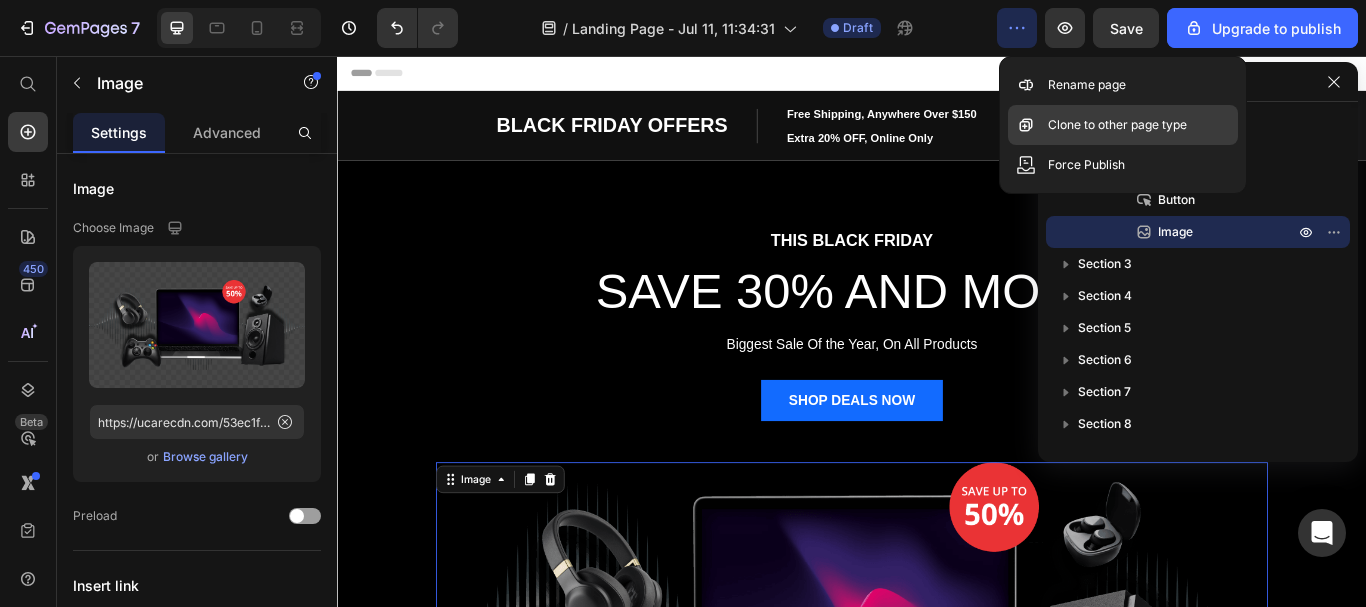click on "Clone to other page type" at bounding box center [1117, 125] 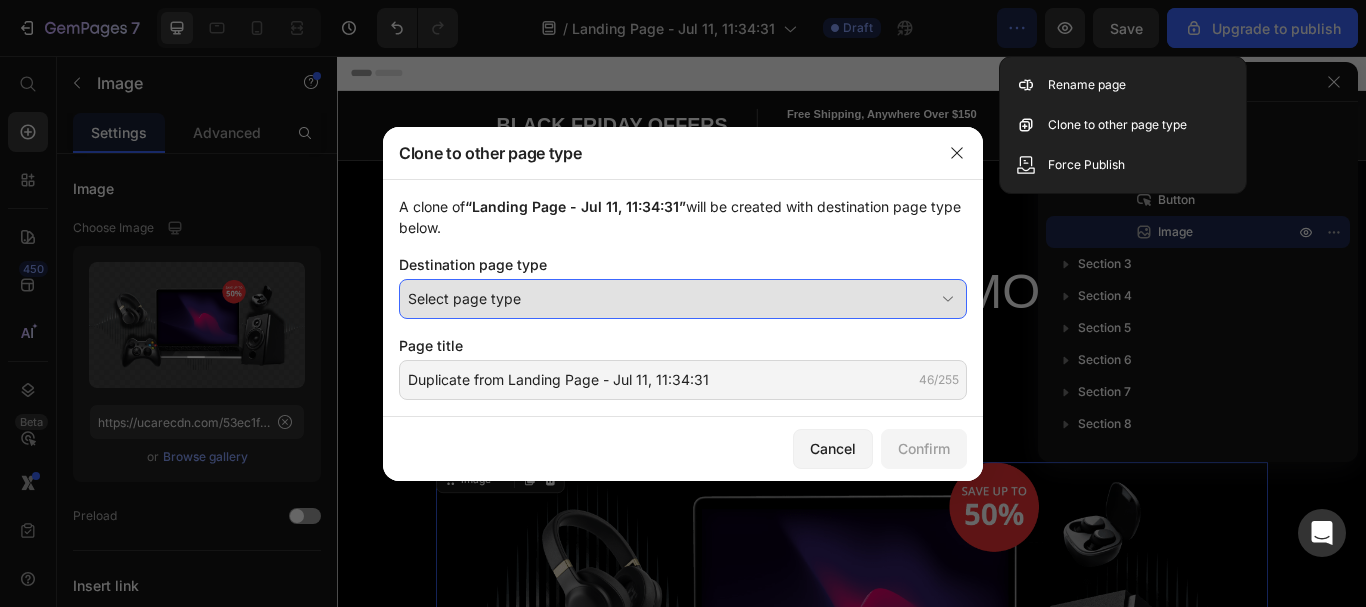 click on "Select page type" at bounding box center (671, 298) 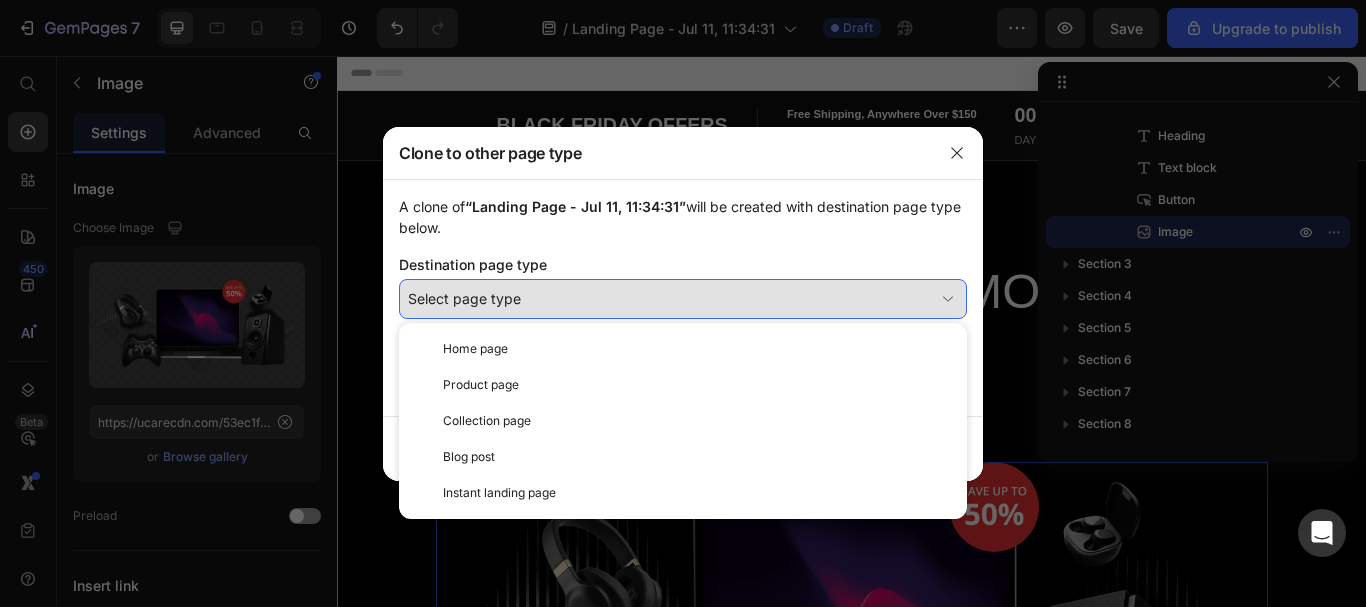 click on "Select page type" at bounding box center [671, 298] 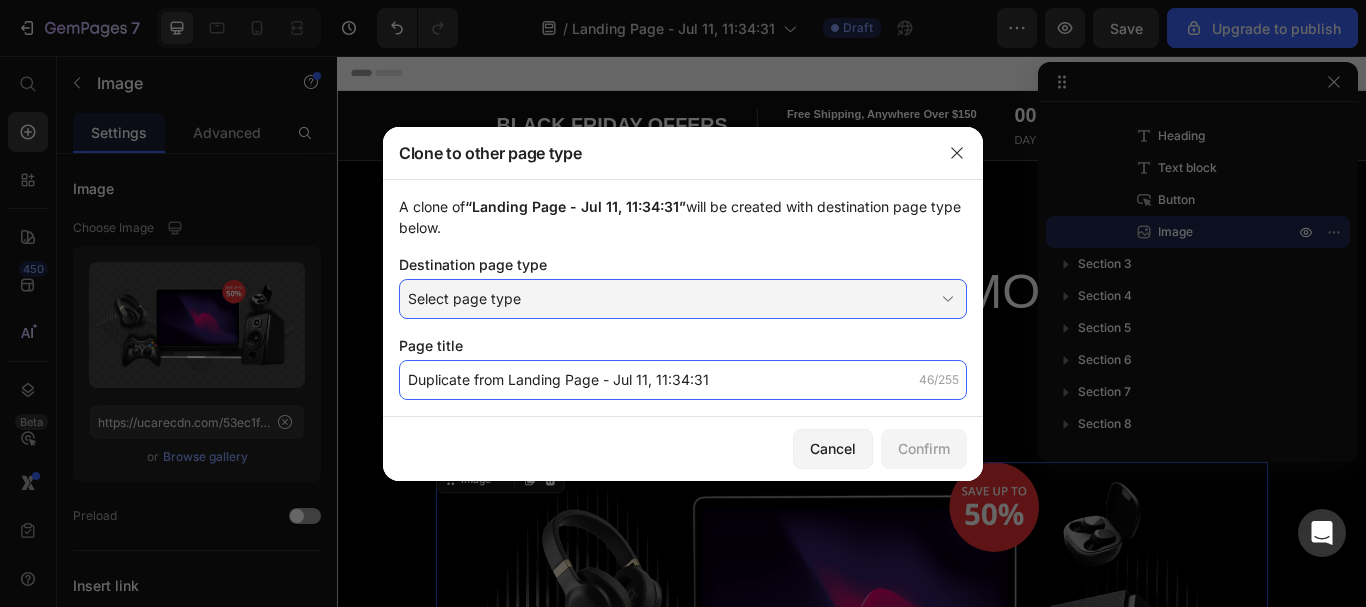 click on "Duplicate from Landing Page - Jul 11, 11:34:31" 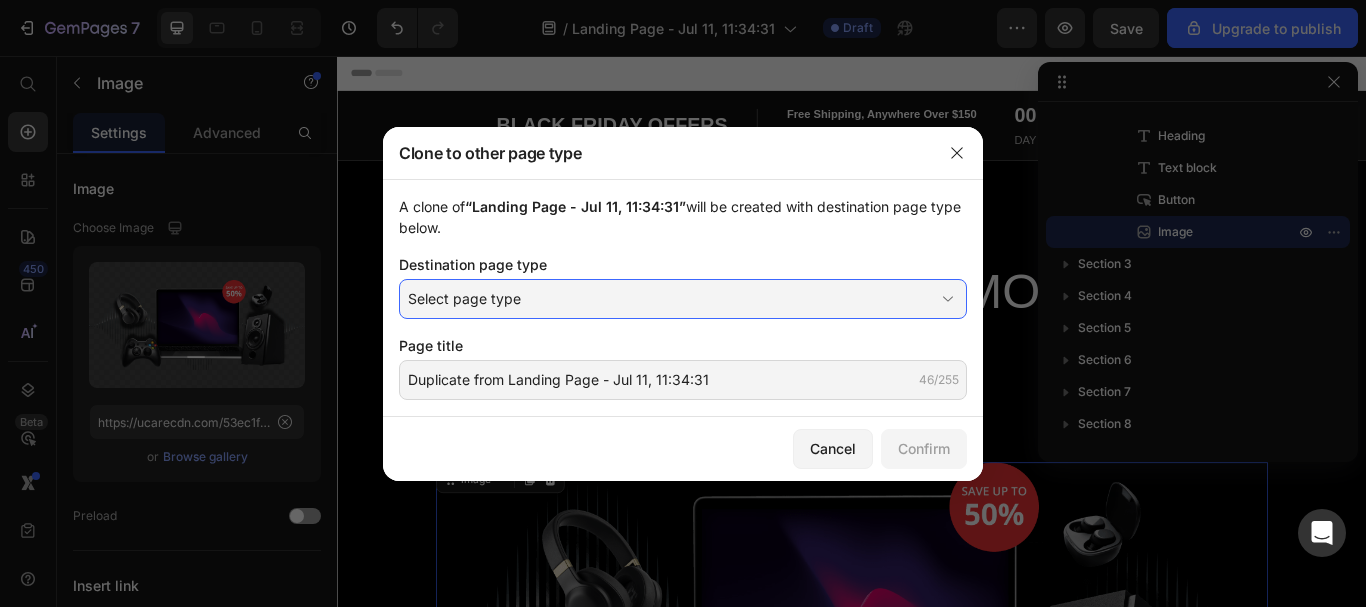 click on "A clone of  “Landing Page - Jul 11, 11:34:31”  will be created with destination page type below.  Destination page type Select page type  Page title Duplicate from Landing Page - Jul 11, 11:34:31 46/255" at bounding box center (683, 298) 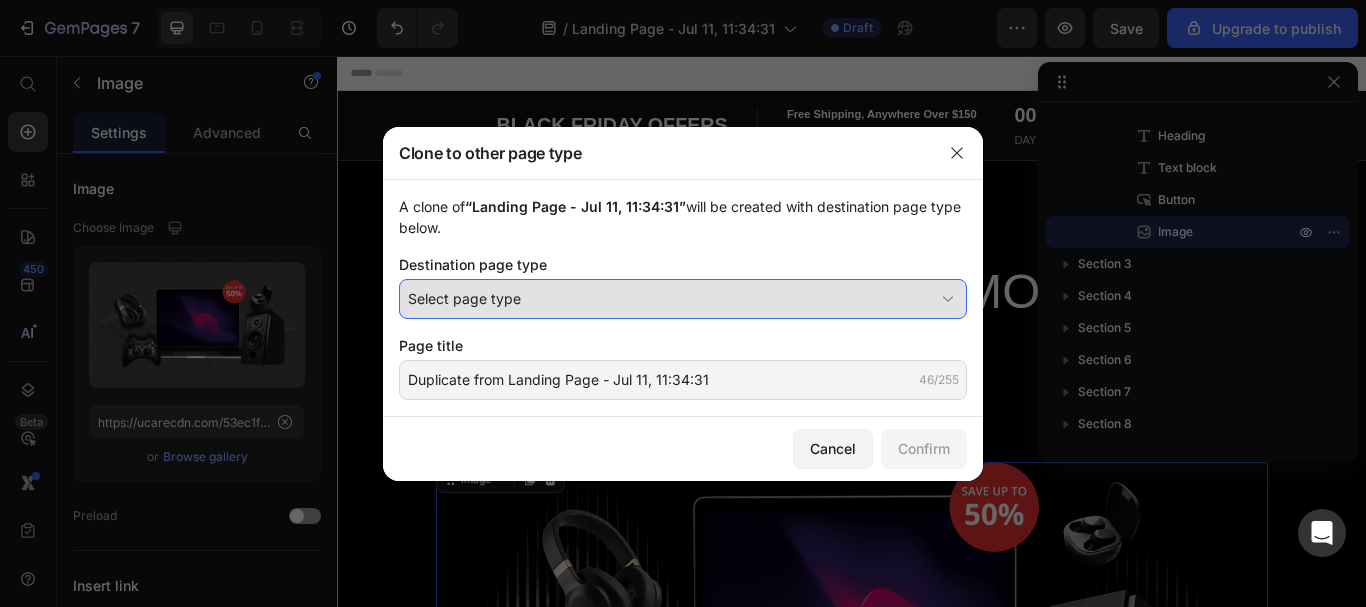 click on "Select page type" at bounding box center (683, 299) 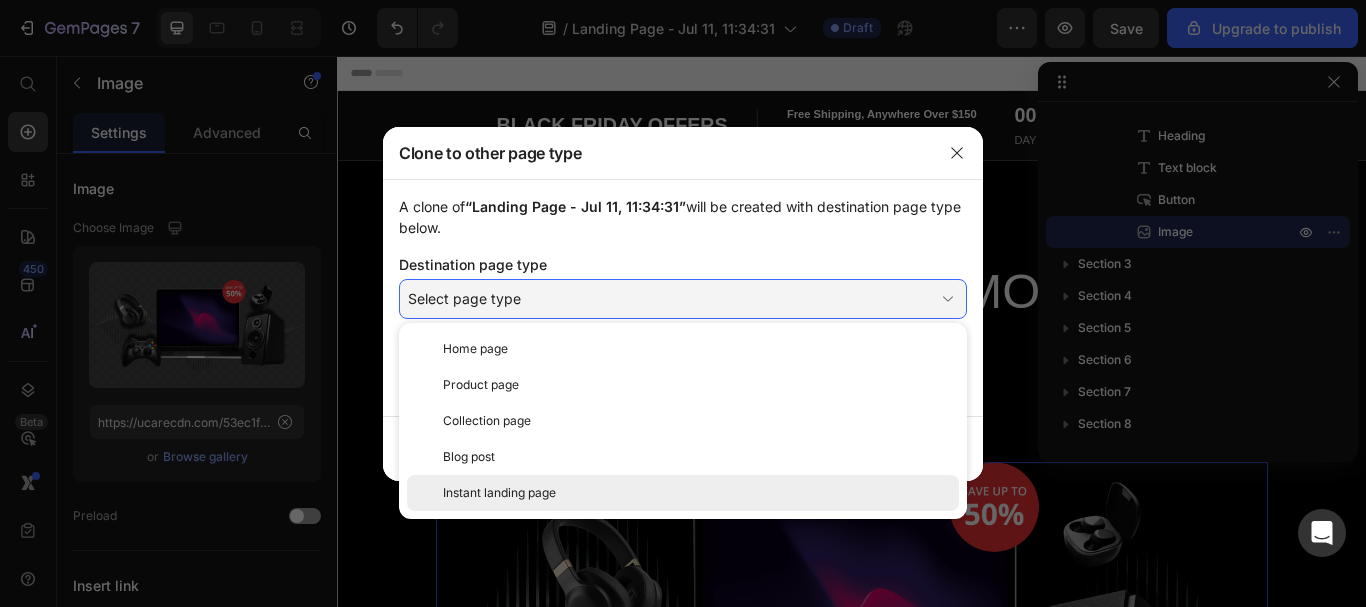 click on "Instant landing page" at bounding box center (499, 493) 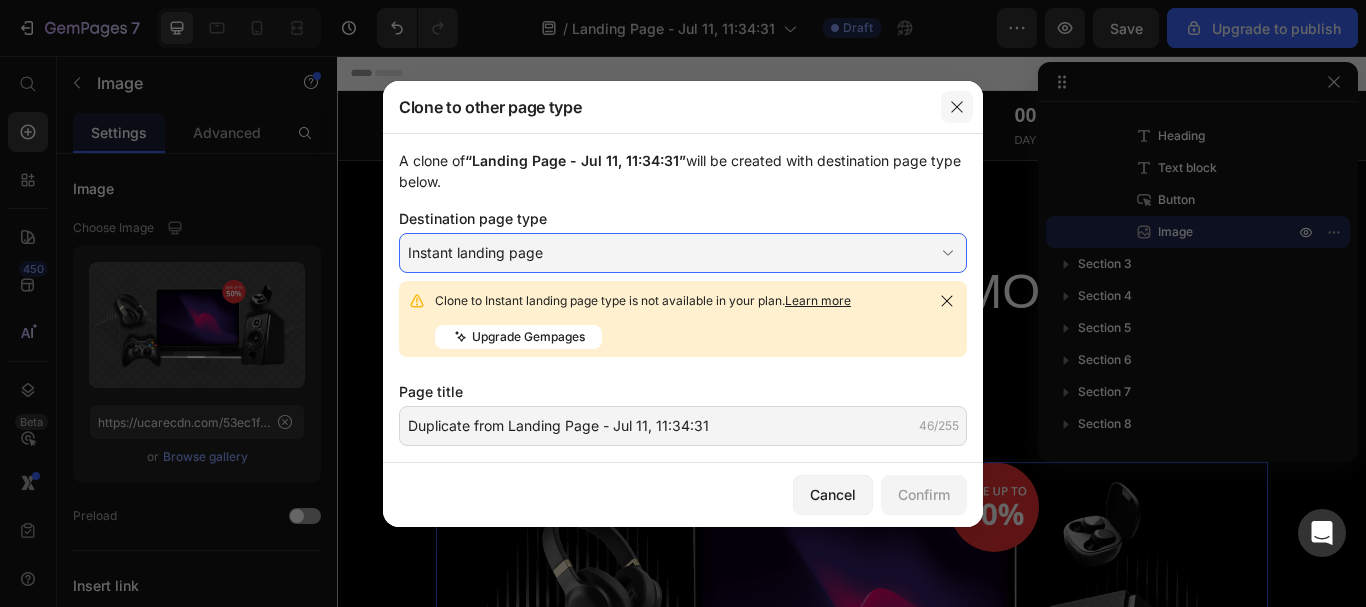 click 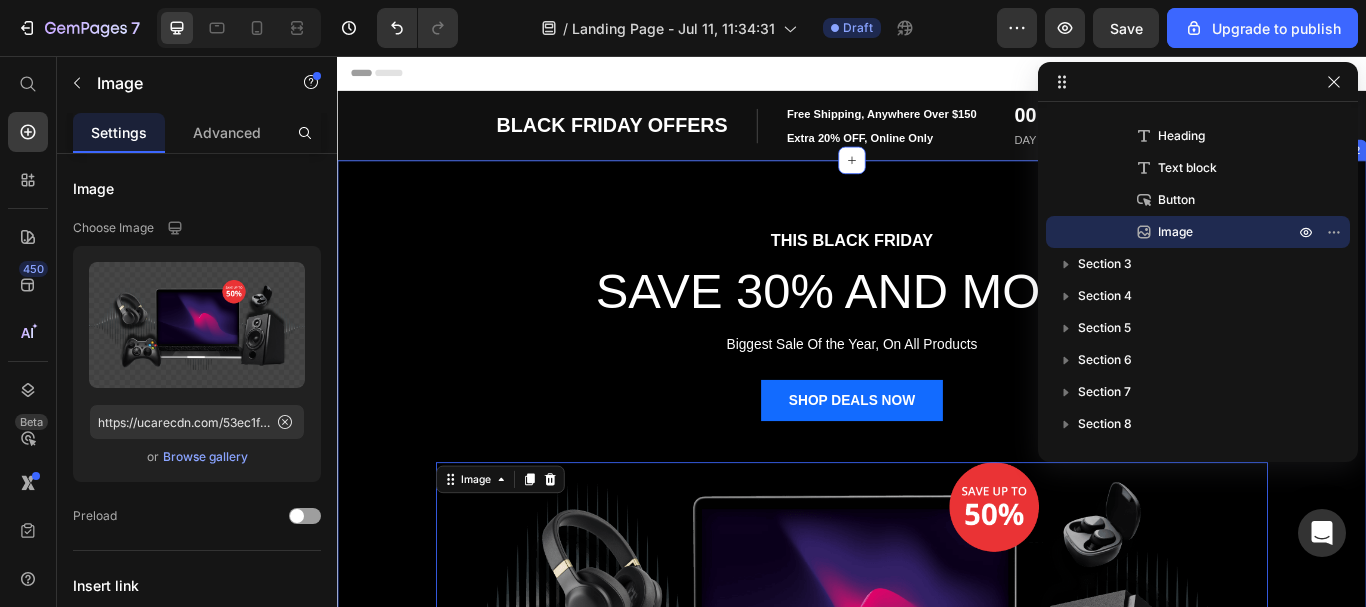 click on "THIS BLACK FRIDAY Text block SAVE 30% AND MORE Heading Biggest Sale Of the Year, On All Products Text block SHOP DEALS NOW Button Image   16 Row Section 2" at bounding box center (937, 603) 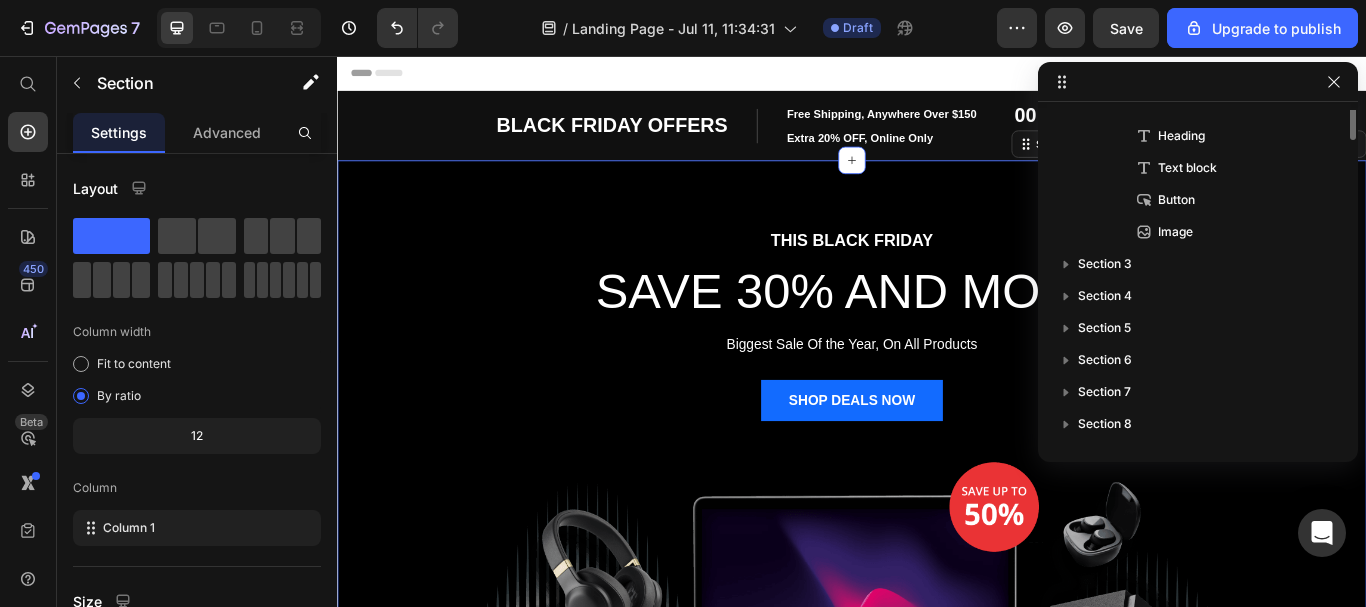 scroll, scrollTop: 0, scrollLeft: 0, axis: both 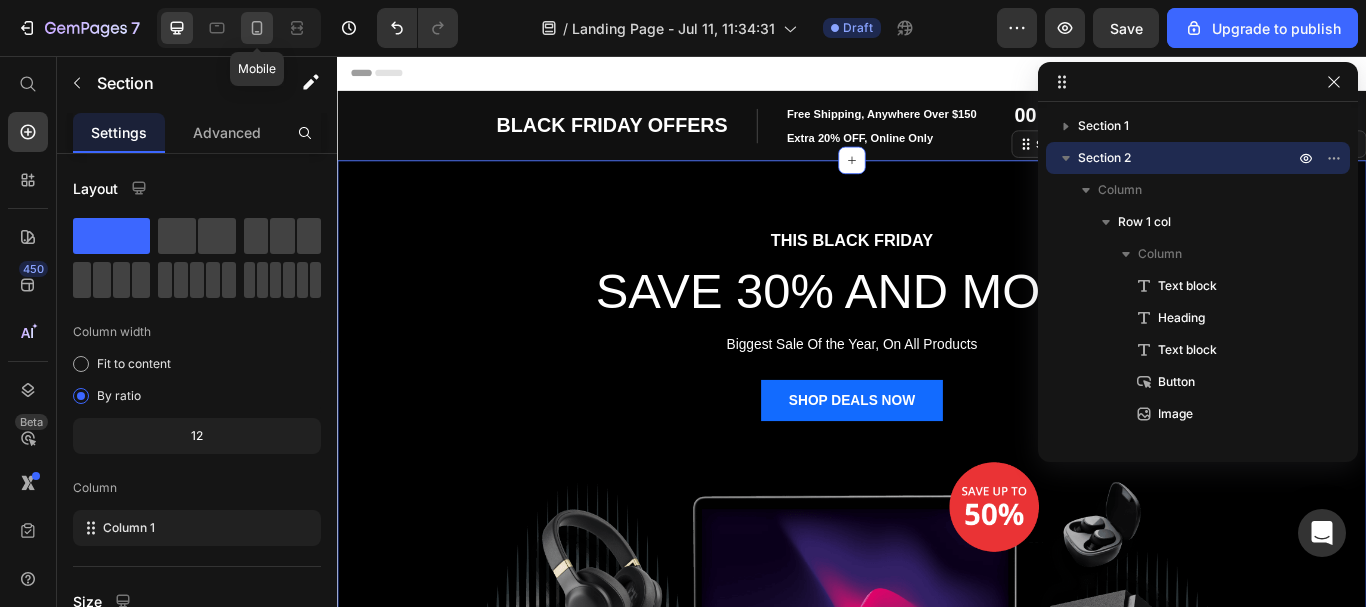 click 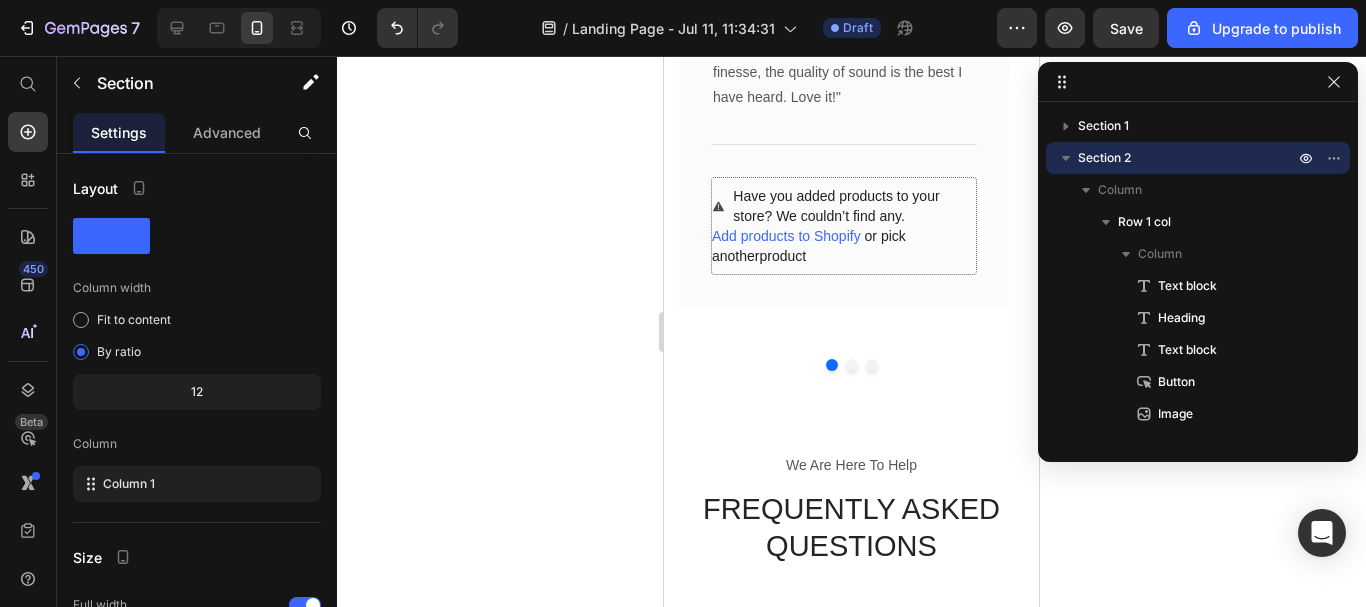 scroll, scrollTop: 2645, scrollLeft: 0, axis: vertical 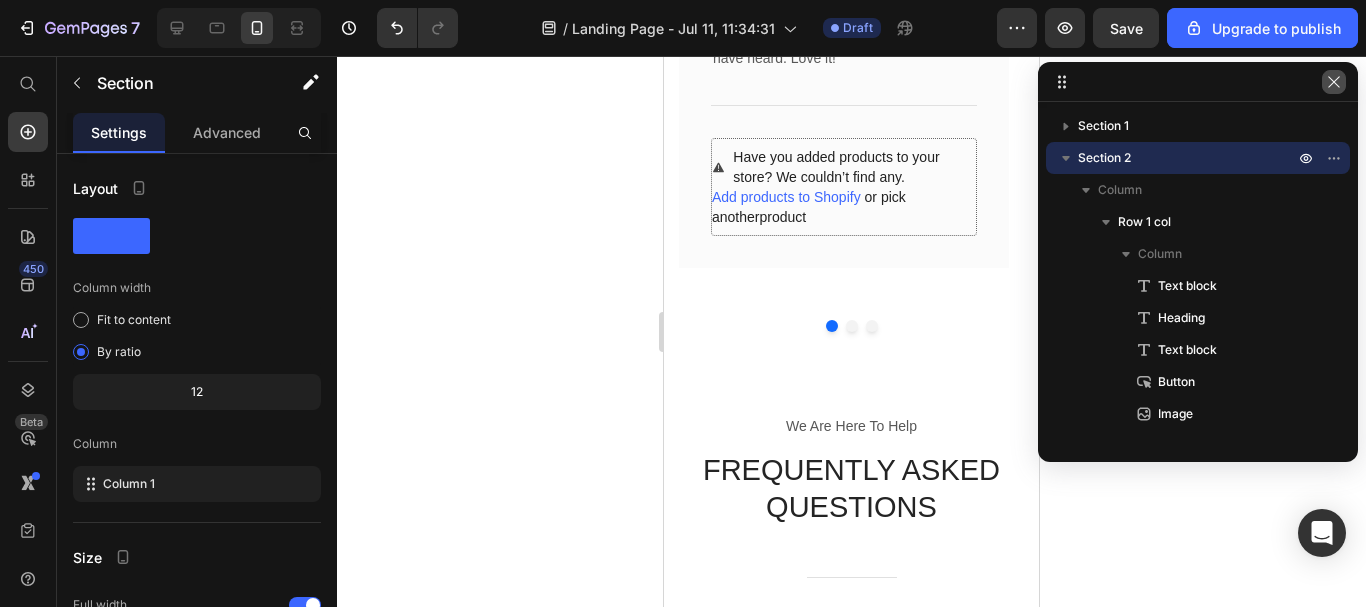click 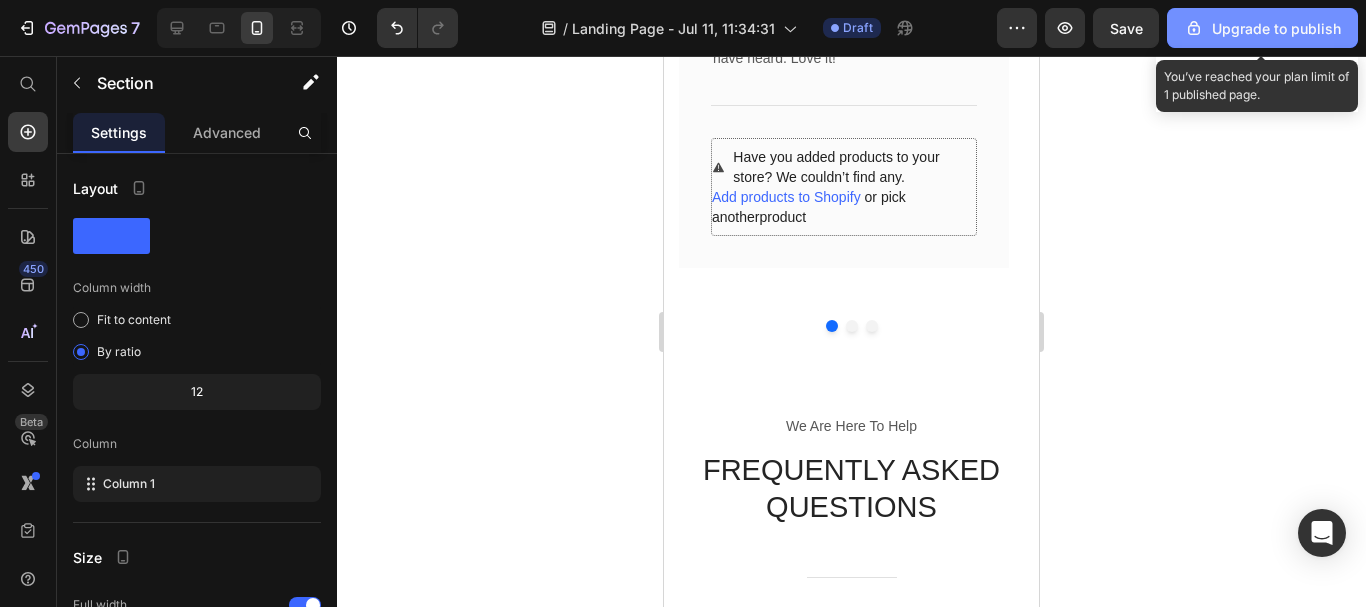 click on "Upgrade to publish" at bounding box center [1262, 28] 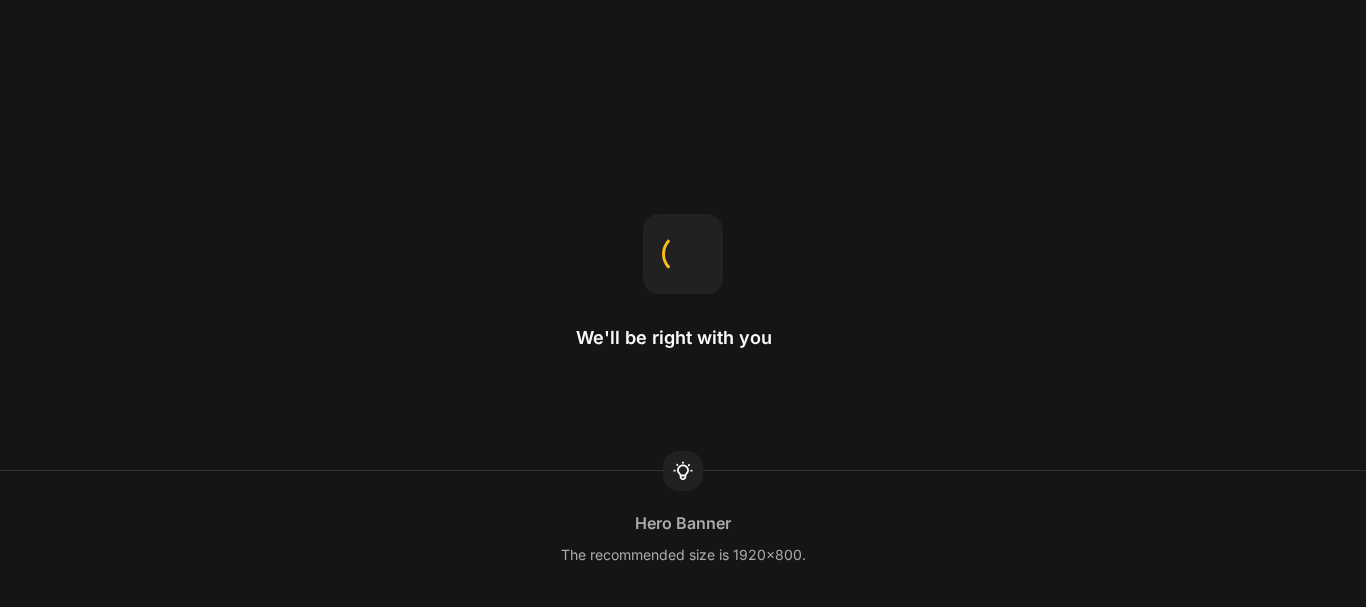 scroll, scrollTop: 0, scrollLeft: 0, axis: both 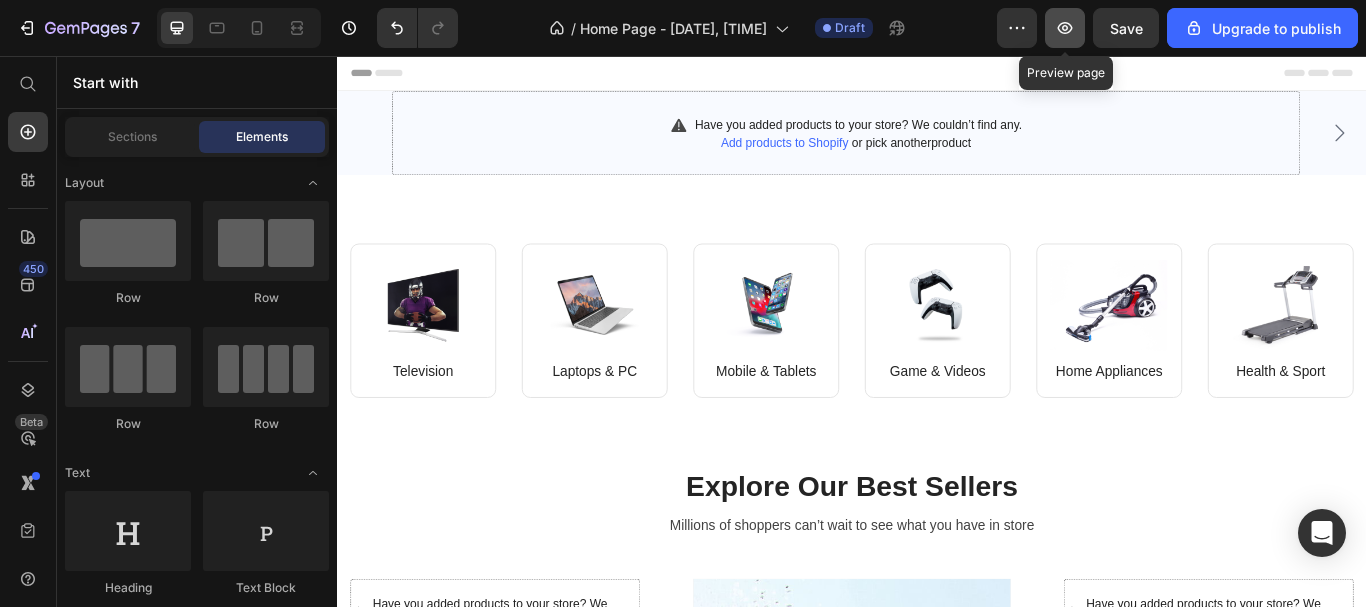 click 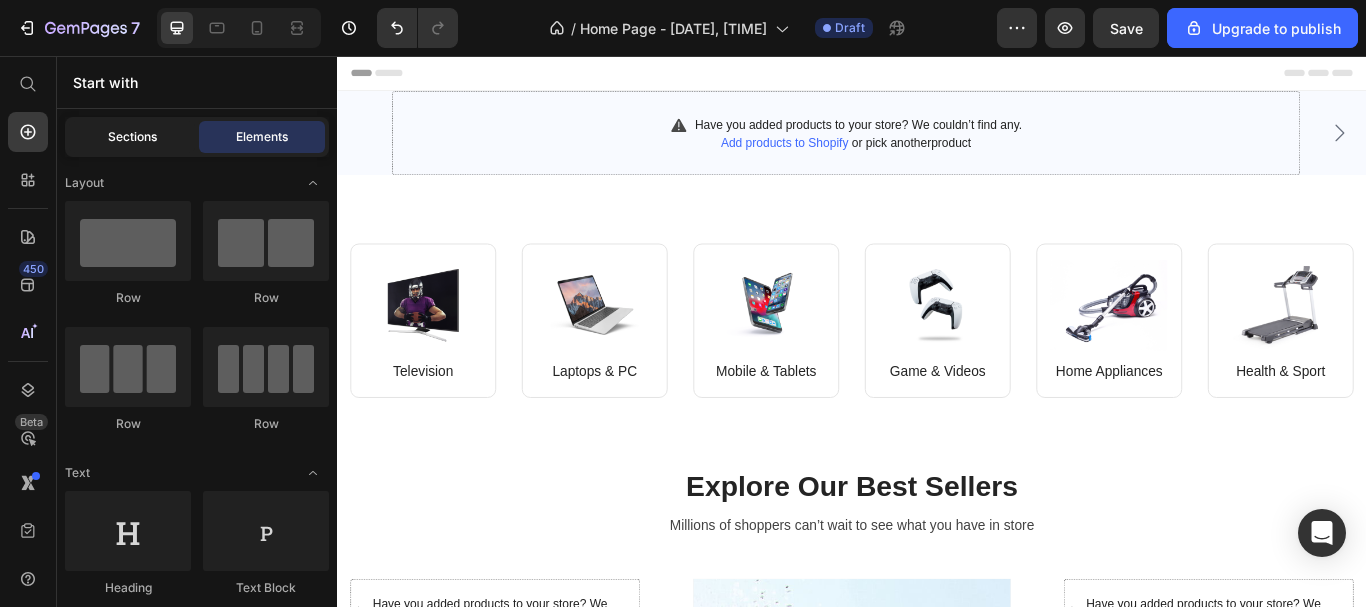 click on "Sections" 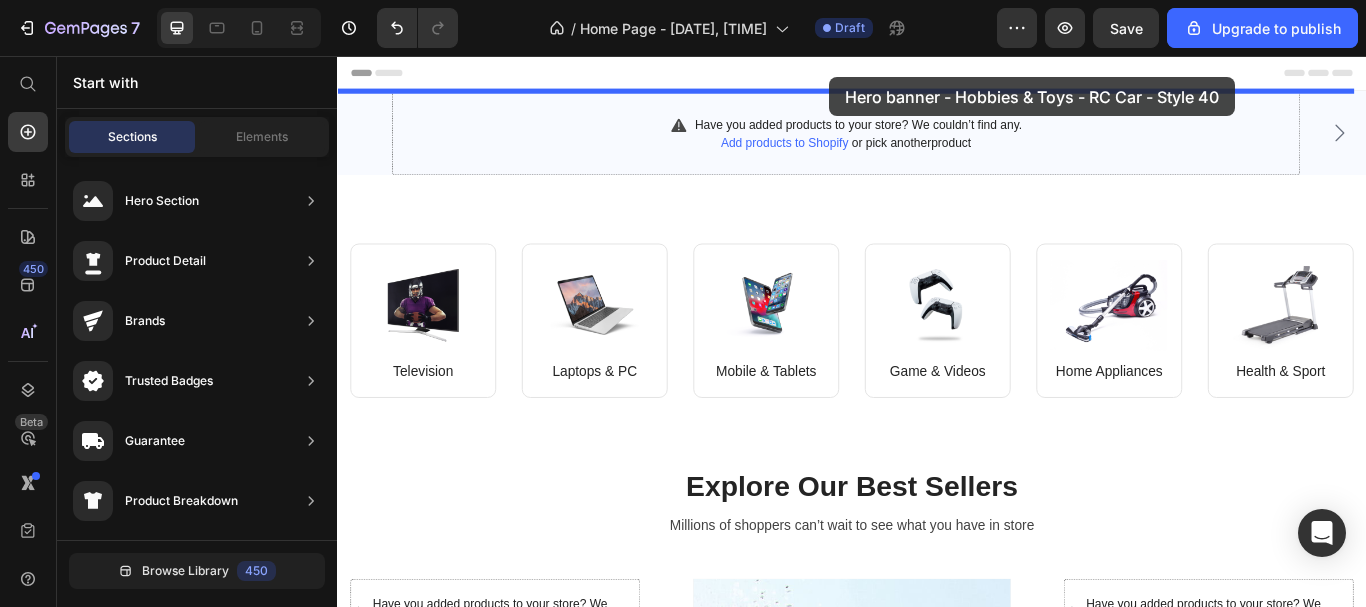 drag, startPoint x: 813, startPoint y: 239, endPoint x: 911, endPoint y: 81, distance: 185.92471 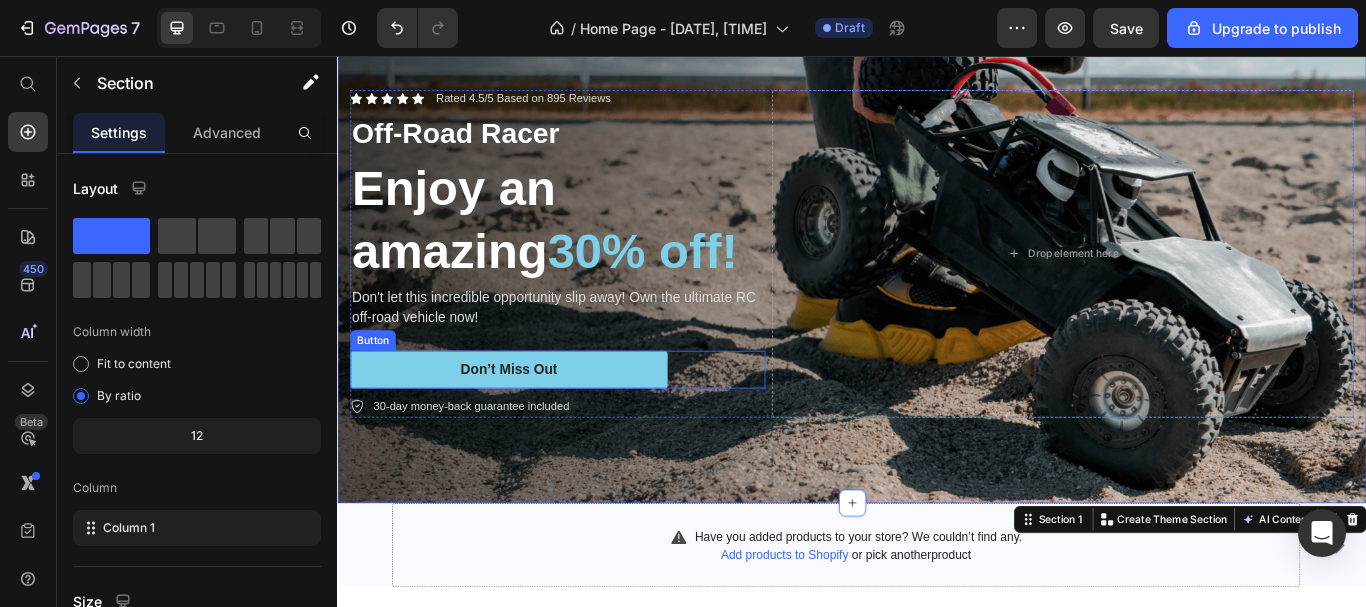 scroll, scrollTop: 167, scrollLeft: 0, axis: vertical 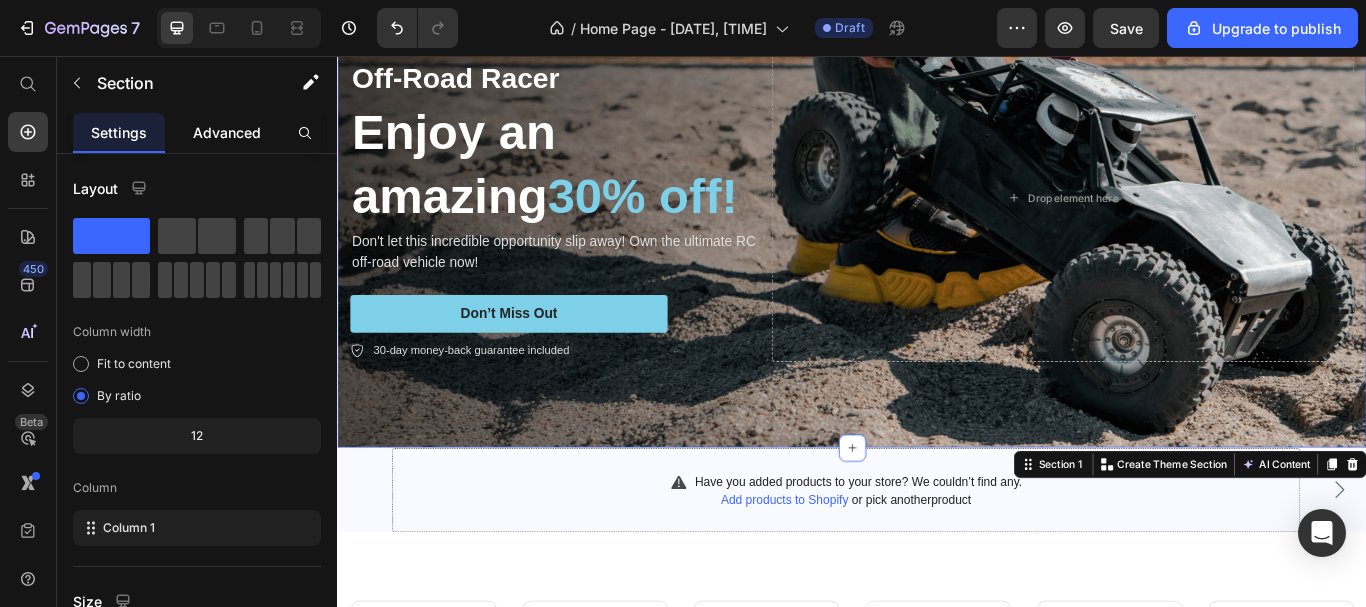 click on "Advanced" at bounding box center [227, 132] 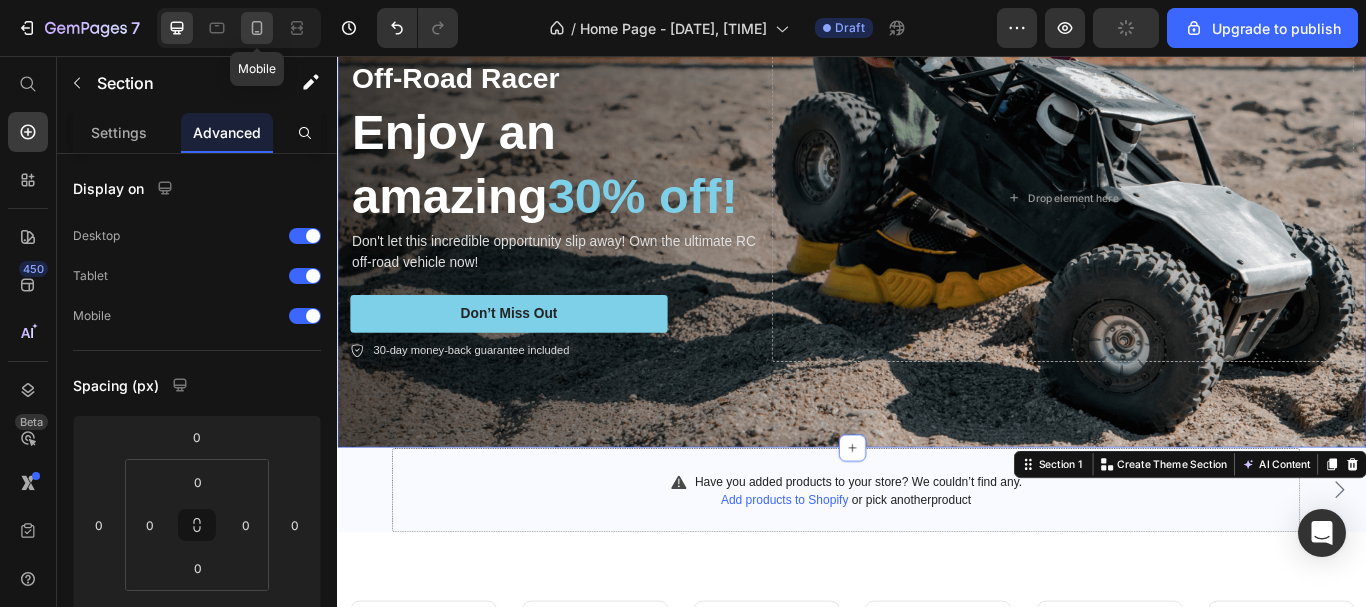 click 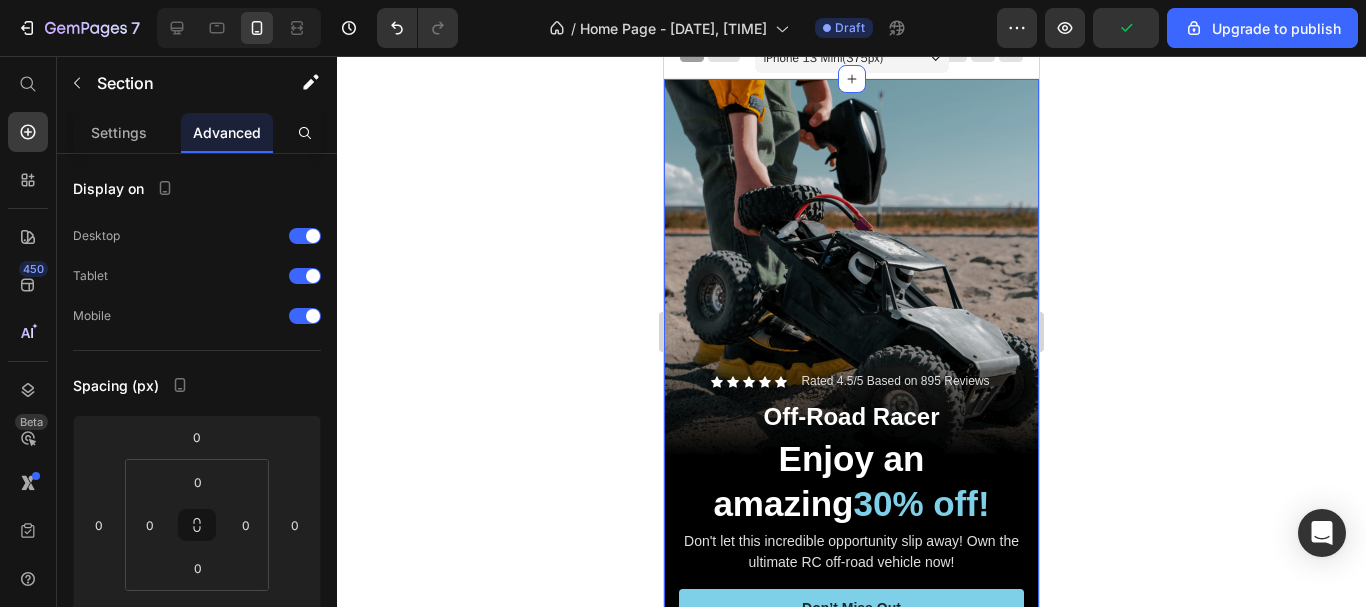 scroll, scrollTop: 0, scrollLeft: 0, axis: both 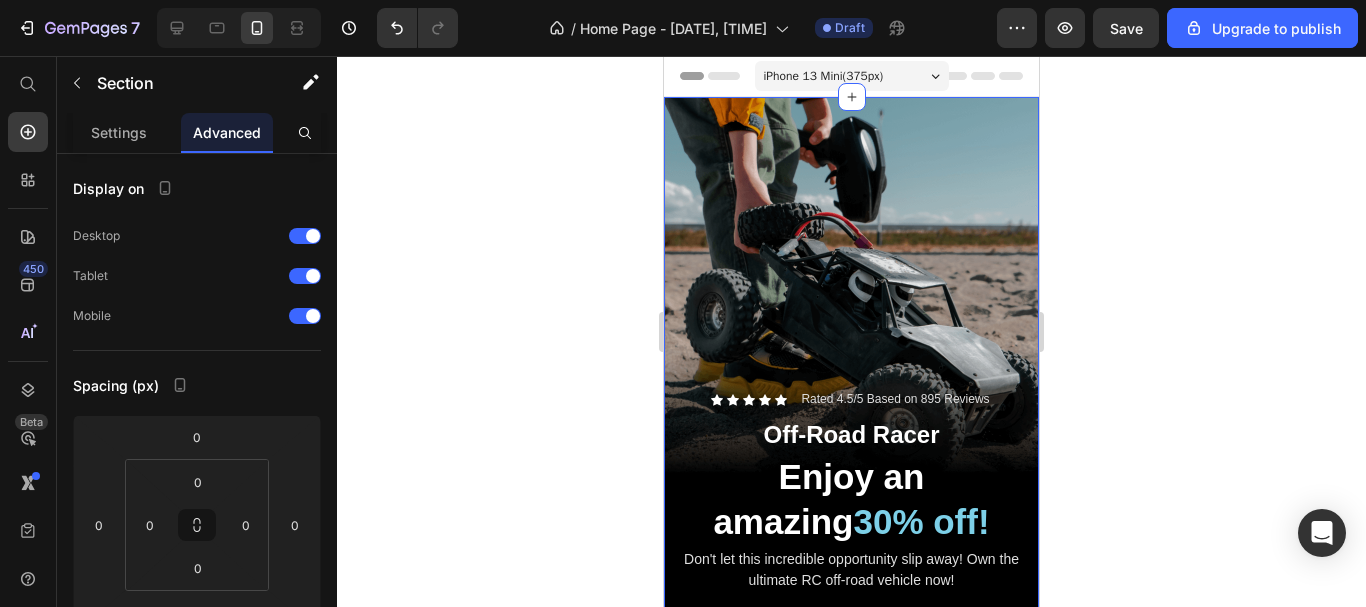 click on "iPhone 13 Mini  ( 375 px)" at bounding box center [824, 76] 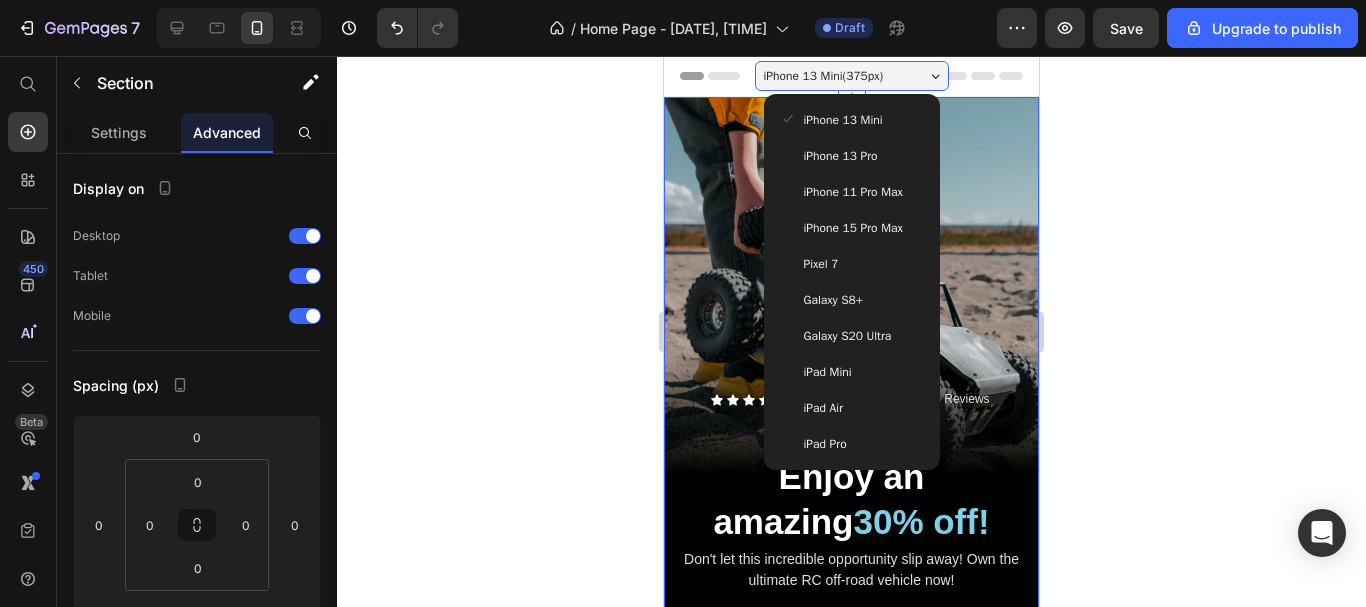 click on "iPhone 15 Pro Max" at bounding box center [853, 228] 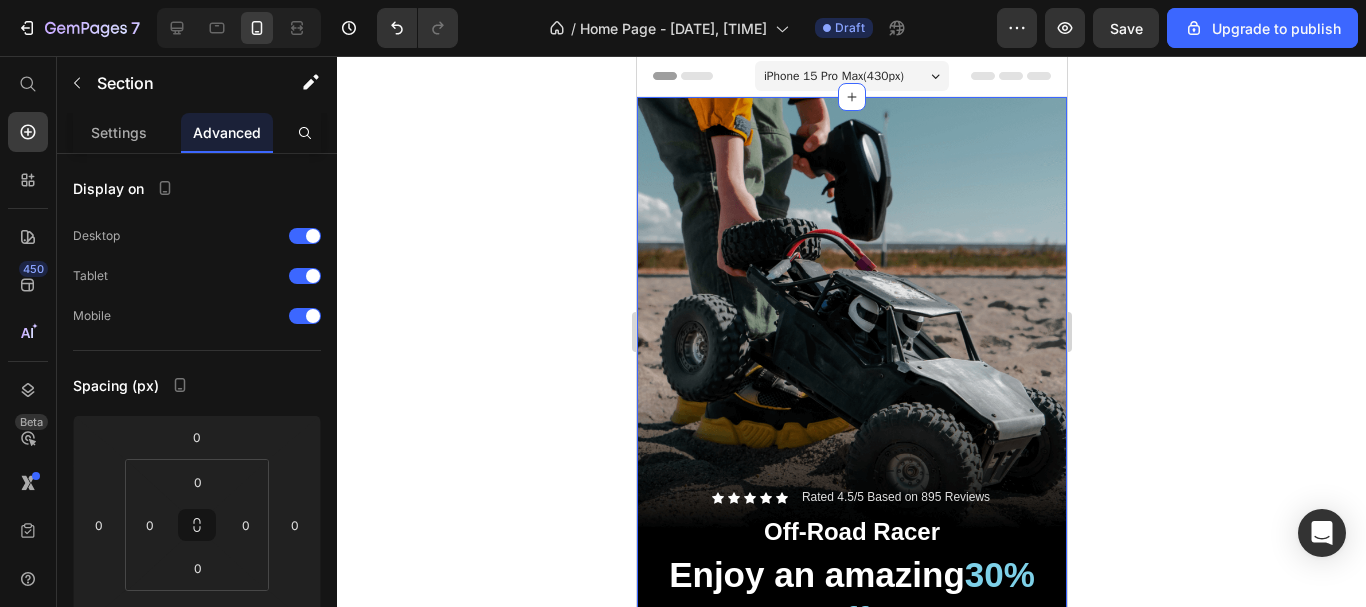 click on "iPhone 15 Pro Max  ( 430 px)" at bounding box center [851, 76] 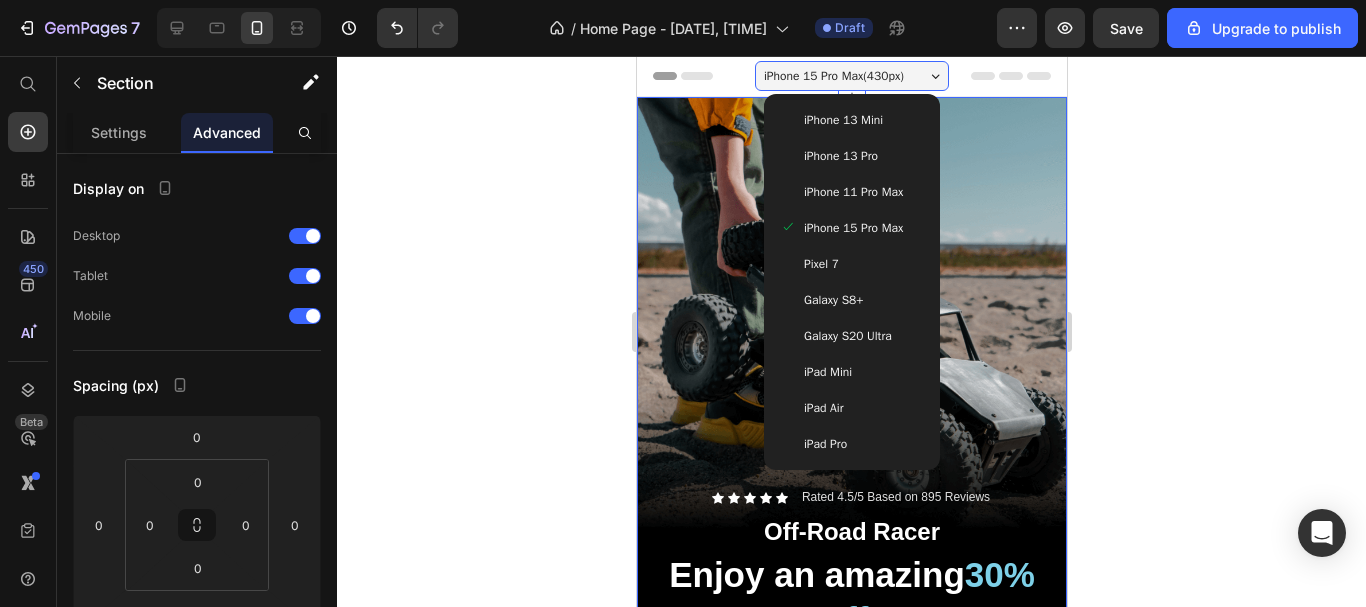 click on "iPhone 11 Pro Max" at bounding box center (851, 192) 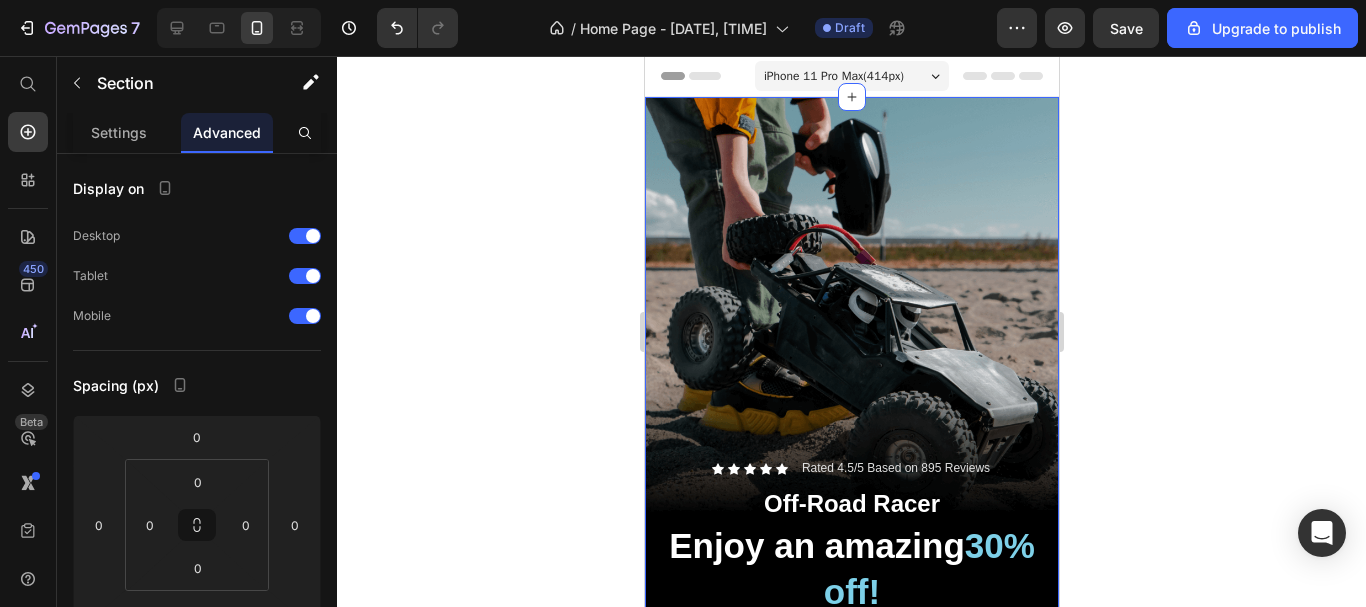 click on "iPhone 11 Pro Max  ( 414 px)" at bounding box center (851, 76) 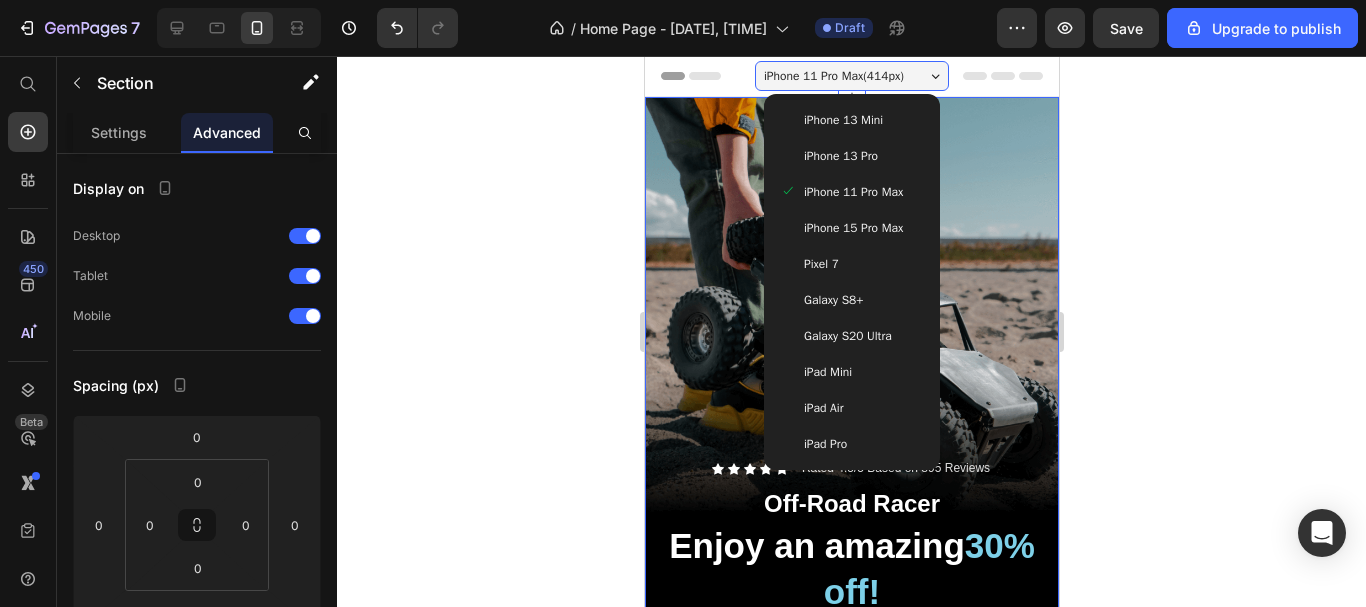 click on "iPhone 13 Pro" at bounding box center [840, 156] 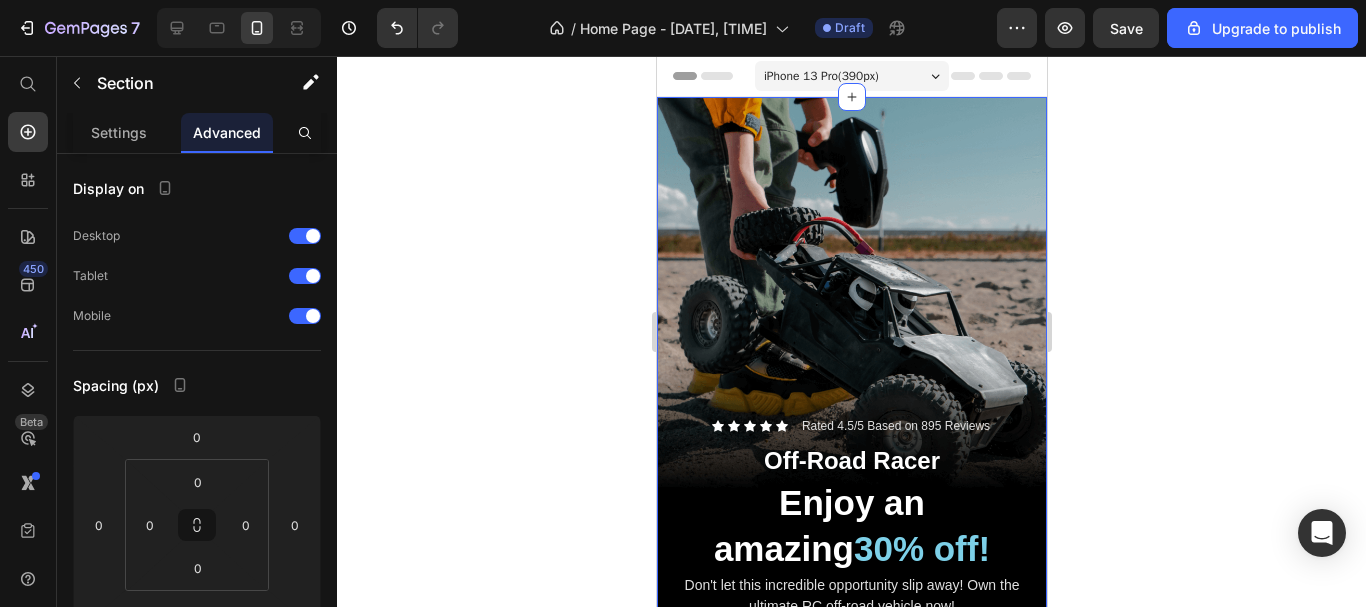 click on "iPhone 13 Pro  ( 390 px)" at bounding box center (851, 76) 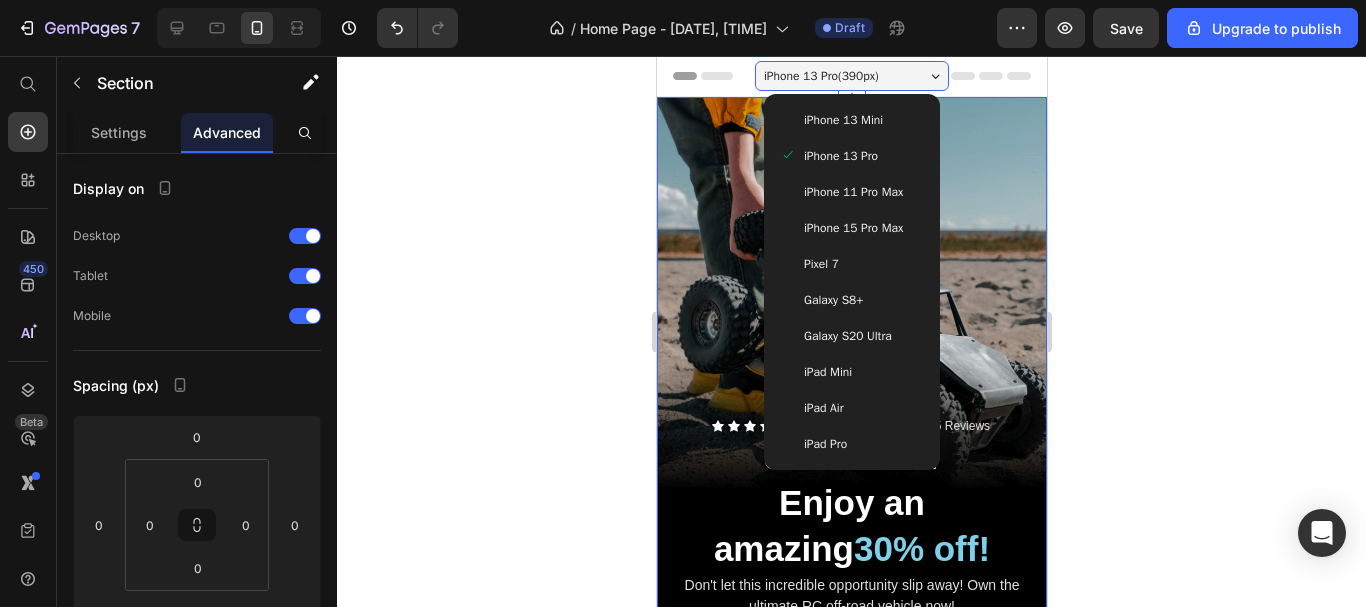 click on "Galaxy S8+" at bounding box center (851, 300) 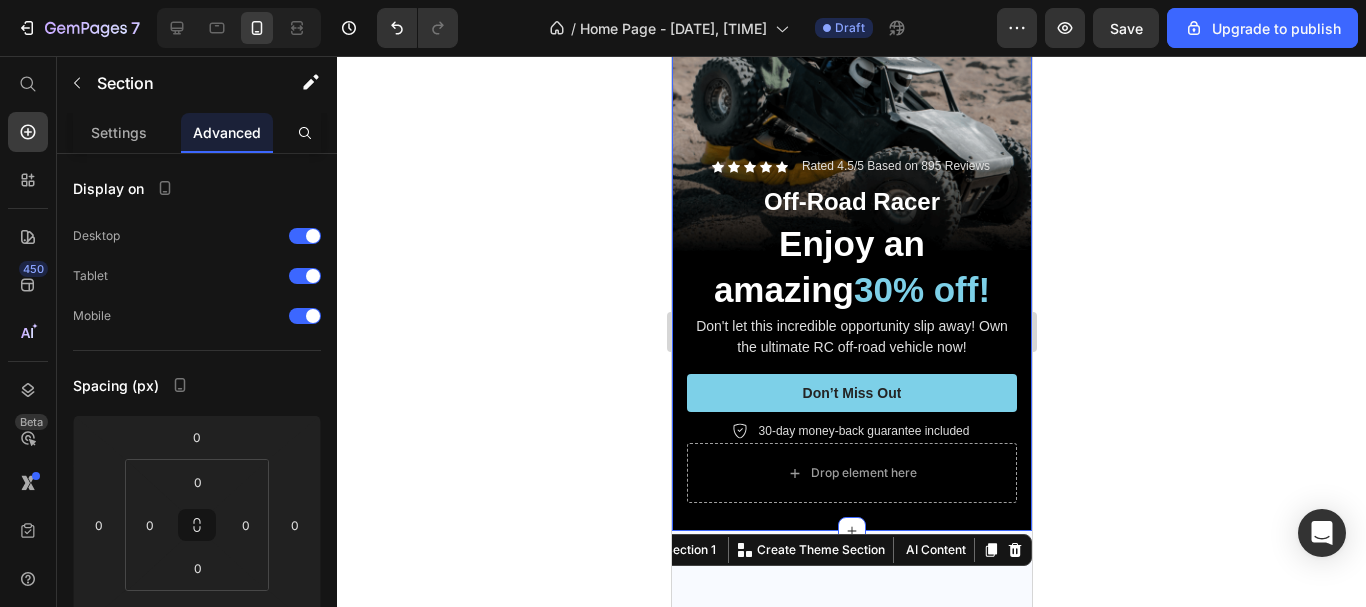 scroll, scrollTop: 0, scrollLeft: 0, axis: both 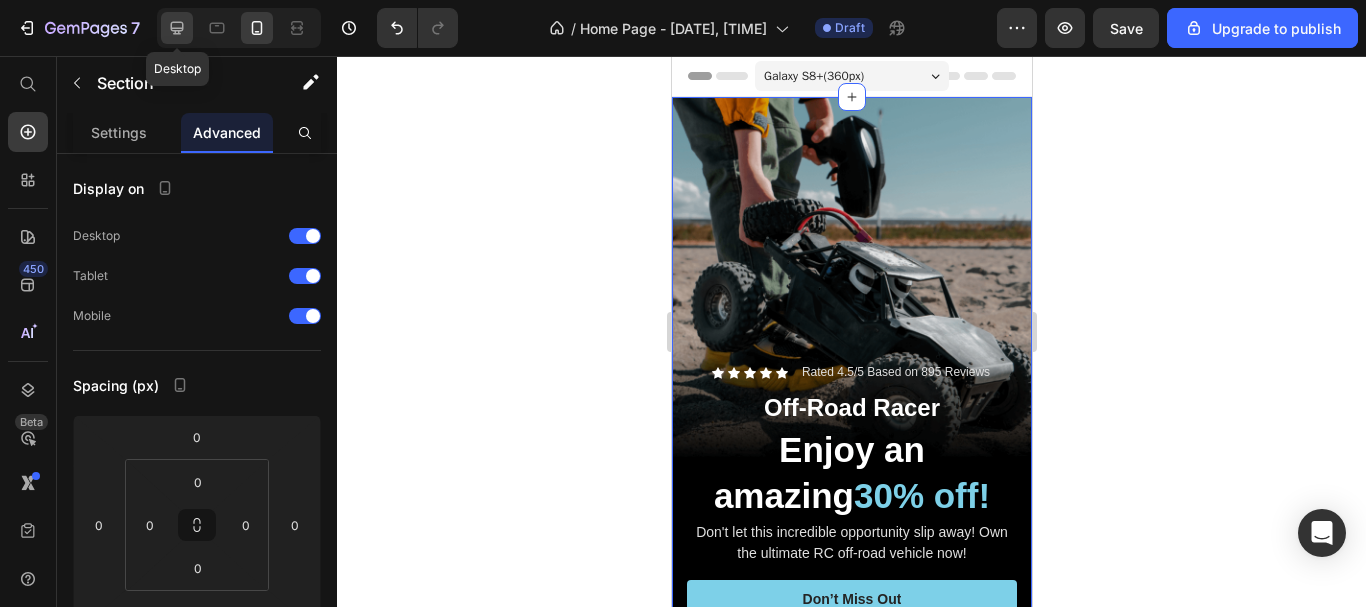click 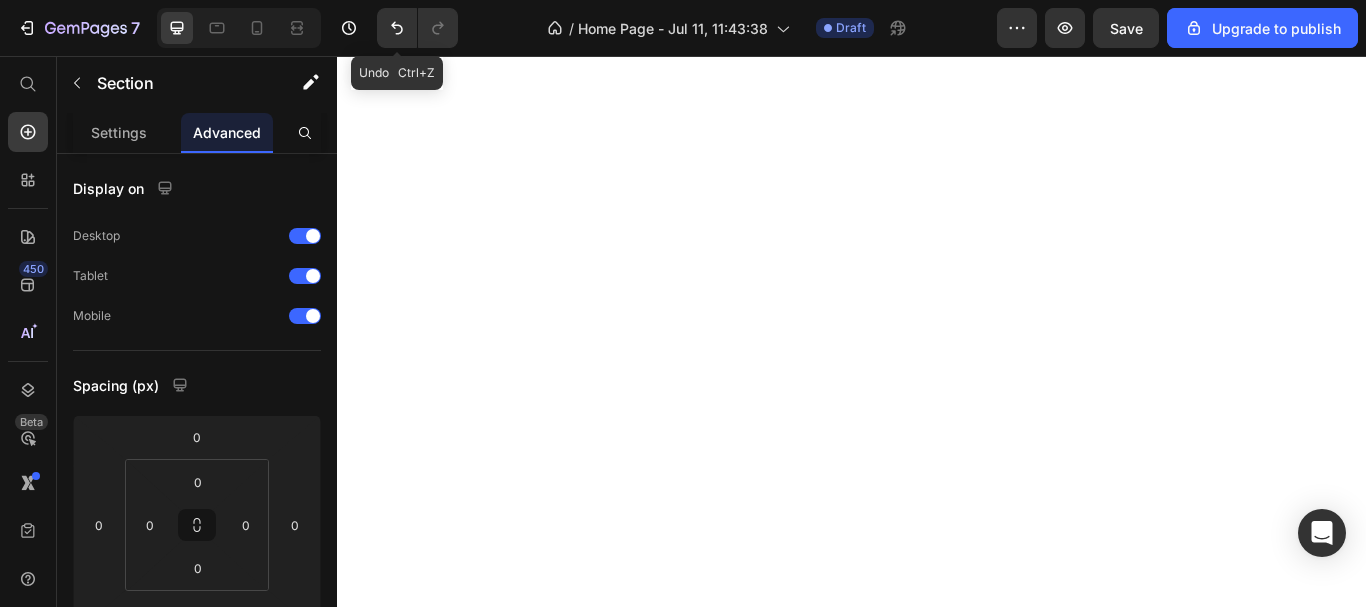 scroll, scrollTop: 0, scrollLeft: 0, axis: both 